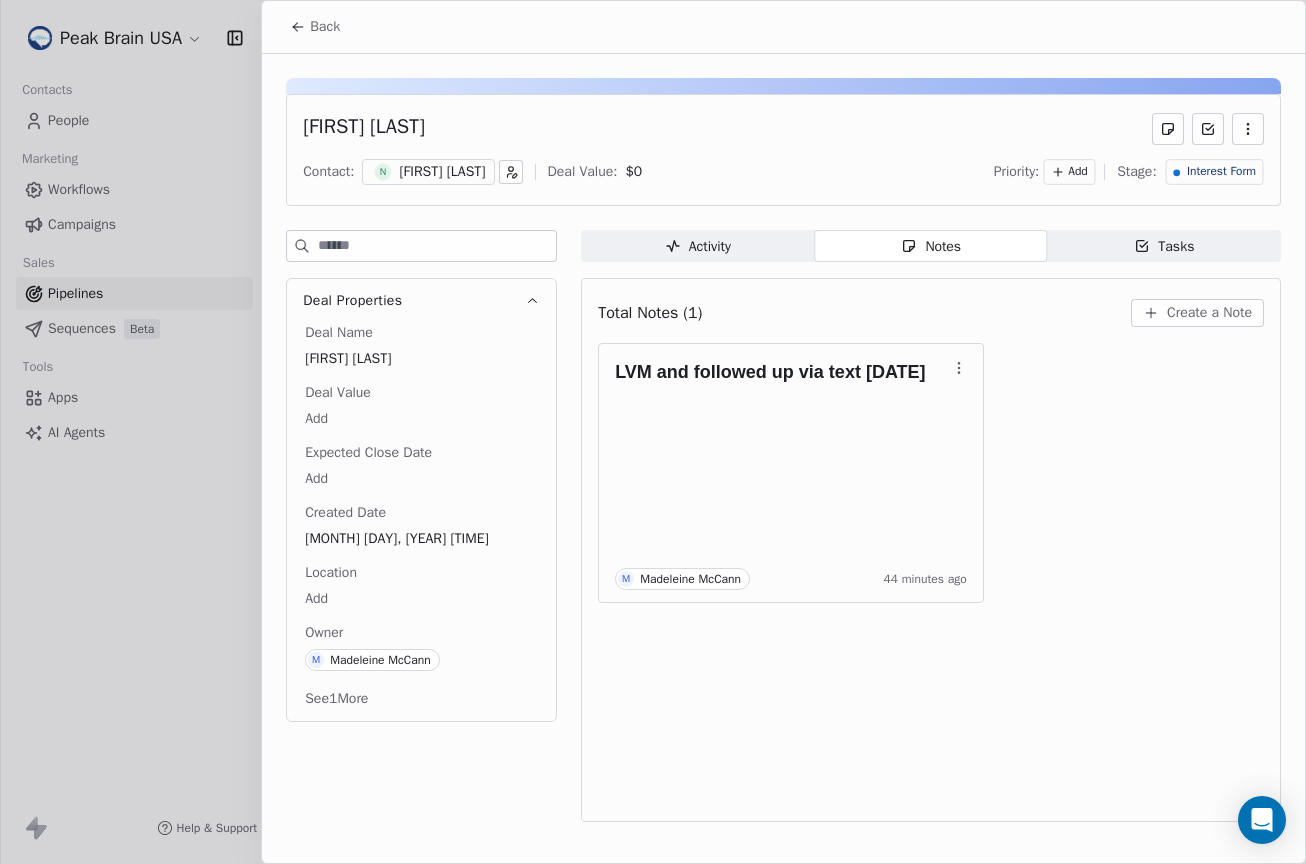 scroll, scrollTop: 0, scrollLeft: 0, axis: both 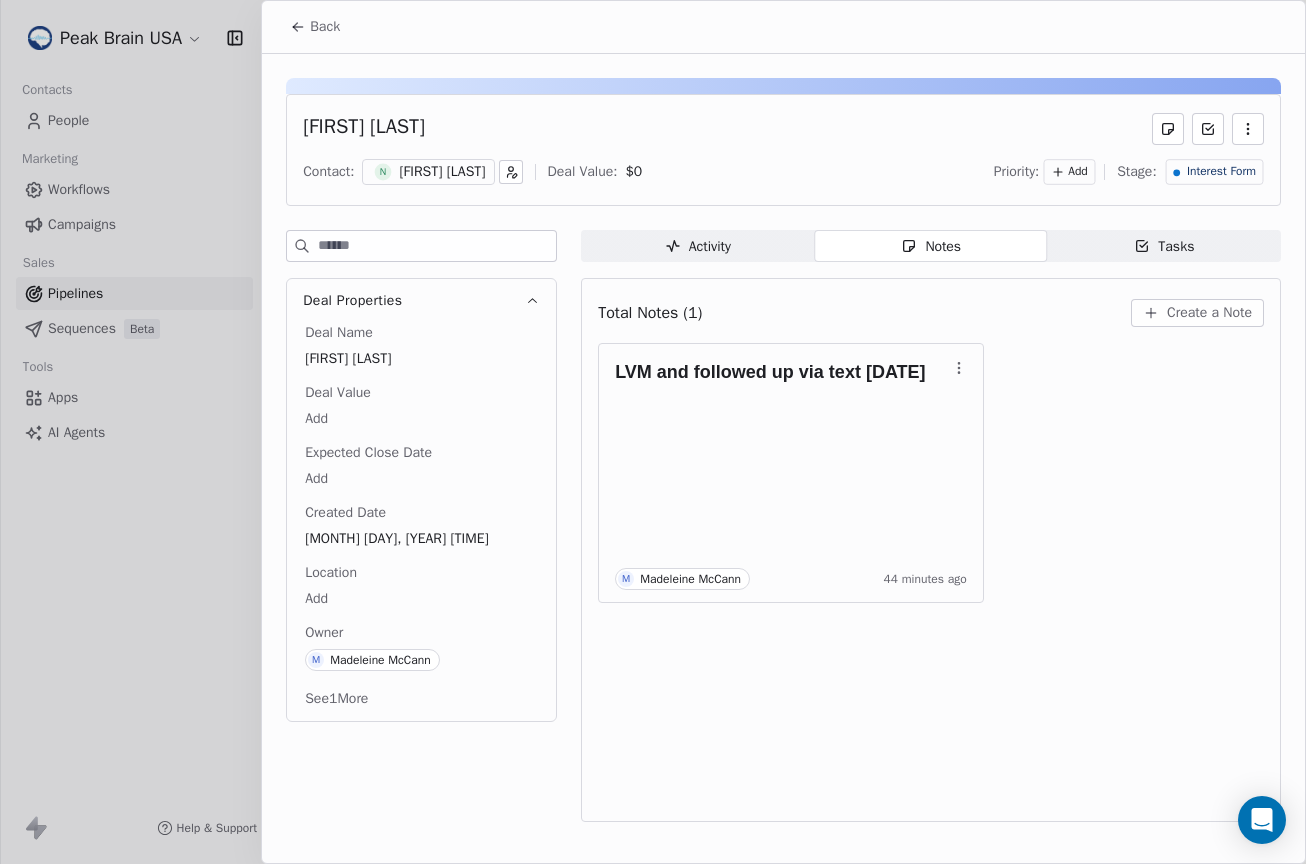 click at bounding box center [653, 432] 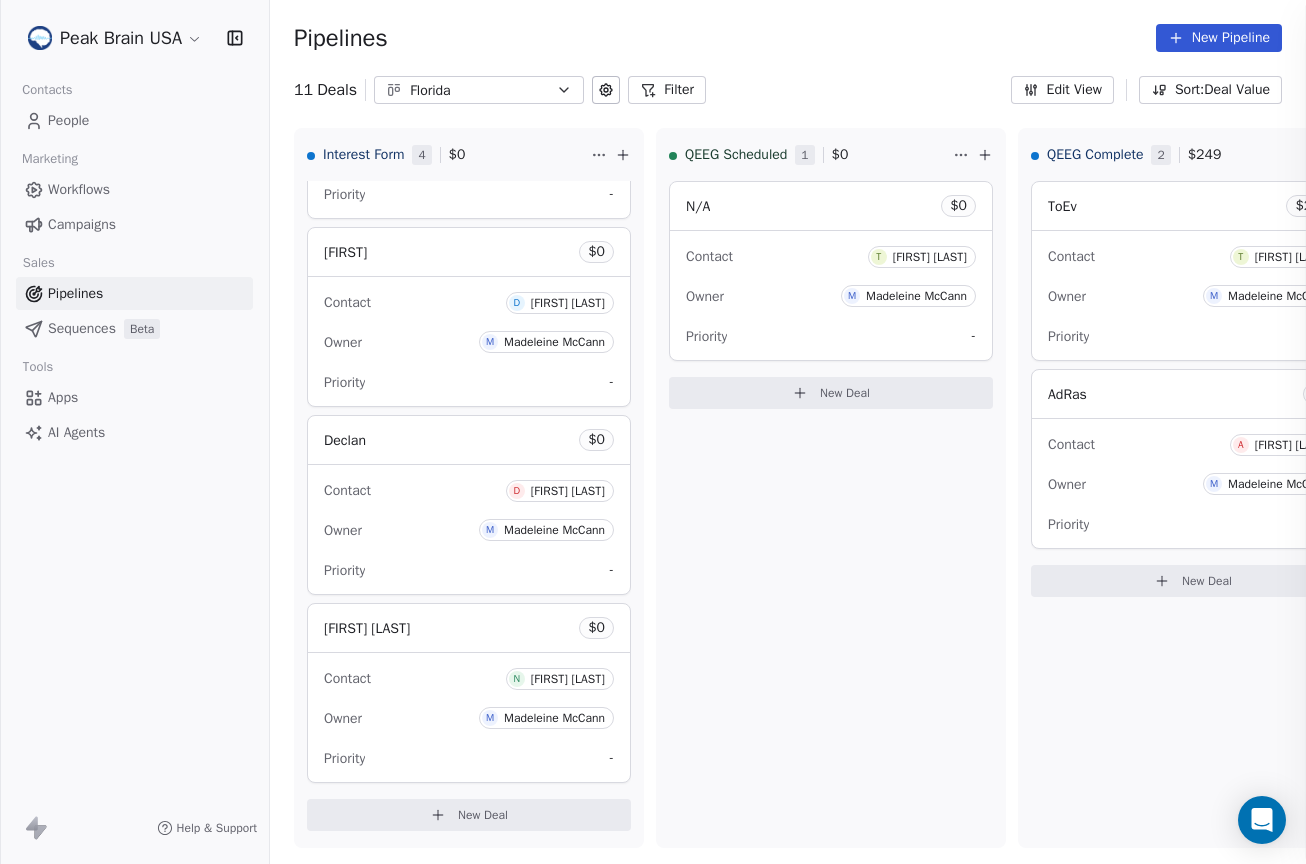 click at bounding box center [653, 432] 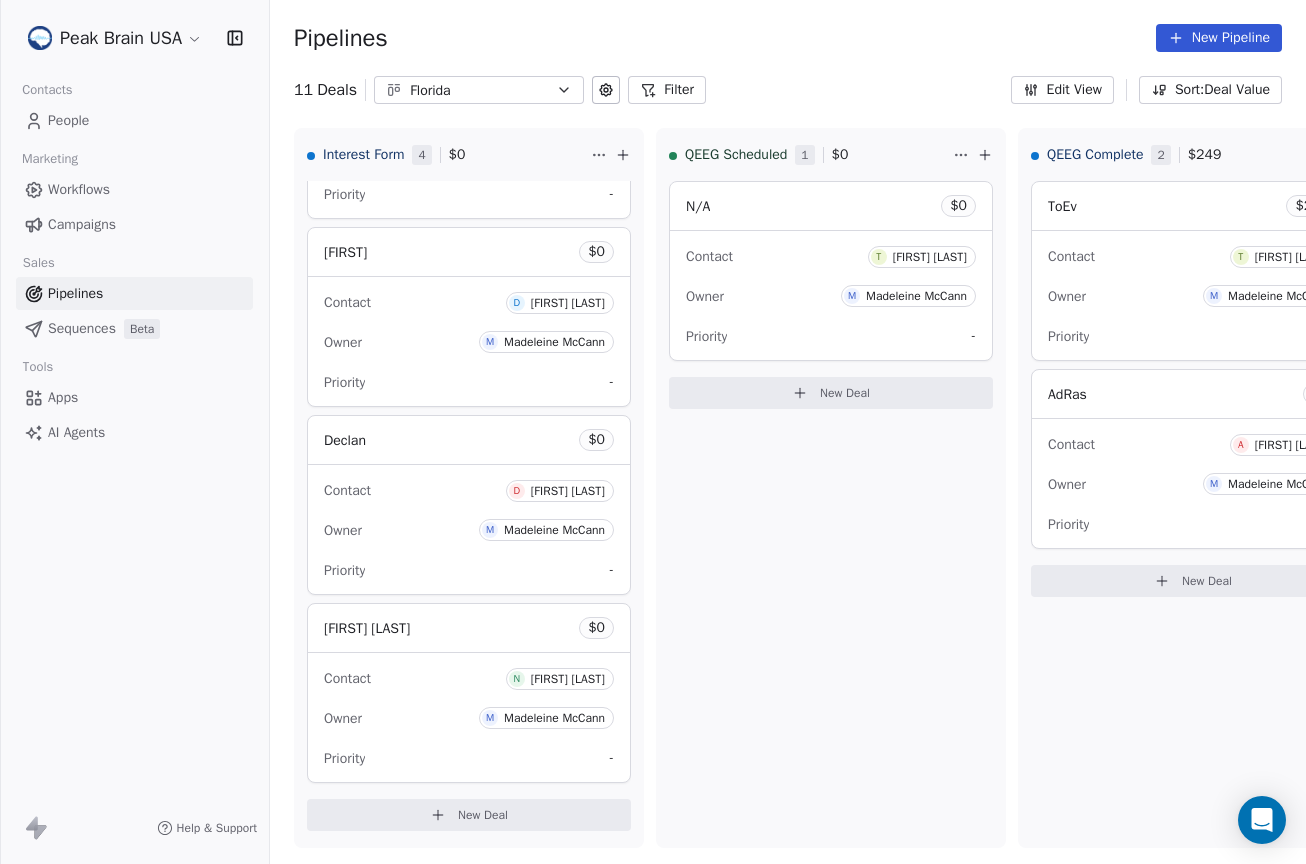 click on "Peak Brain USA Contacts People Marketing Workflows Campaigns Sales Pipelines Sequences Beta Tools Apps AI Agents Help & Support Pipelines New Pipeline 11 Deals Florida Filter Edit View Sort: Deal Value Interest Form 4 $ 0 N/A $ 0 Contact J [FIRST] [LAST] Owner M [LAST] Priority - [LAST] $ 0 Contact D [LAST] [LAST] Owner M [LAST] Priority - [LAST] $ 0 Contact D [LAST] [LAST] Owner M [LAST] Priority - [LAST] $ 0 Contact N [LAST] [LAST] Owner M [LAST] Priority - New Deal QEEG Scheduled 1 $ 0 N/A $ 0 Contact T [FIRST] [LAST] Owner M [LAST] Priority - New Deal QEEG Complete 2 $ 249 ToEv $ 249 Contact T [FIRST] [LAST] Owner M [LAST] Priority - AdRas $ 0 Contact A [LAST] [LAST] Owner M [LAST] Priority - New Deal QEEG Reviewed 3 $ 498 RoEL $ 249 Contact R [LAST] [LAST] Owner M [LAST] Priority - GrKes $ 249 Contact G [LAST] [LAST] Owner M [LAST] Priority - AnOr $ 0 Contact A [LAST] [LAST] Owner M [LAST] - 0 $" at bounding box center (653, 432) 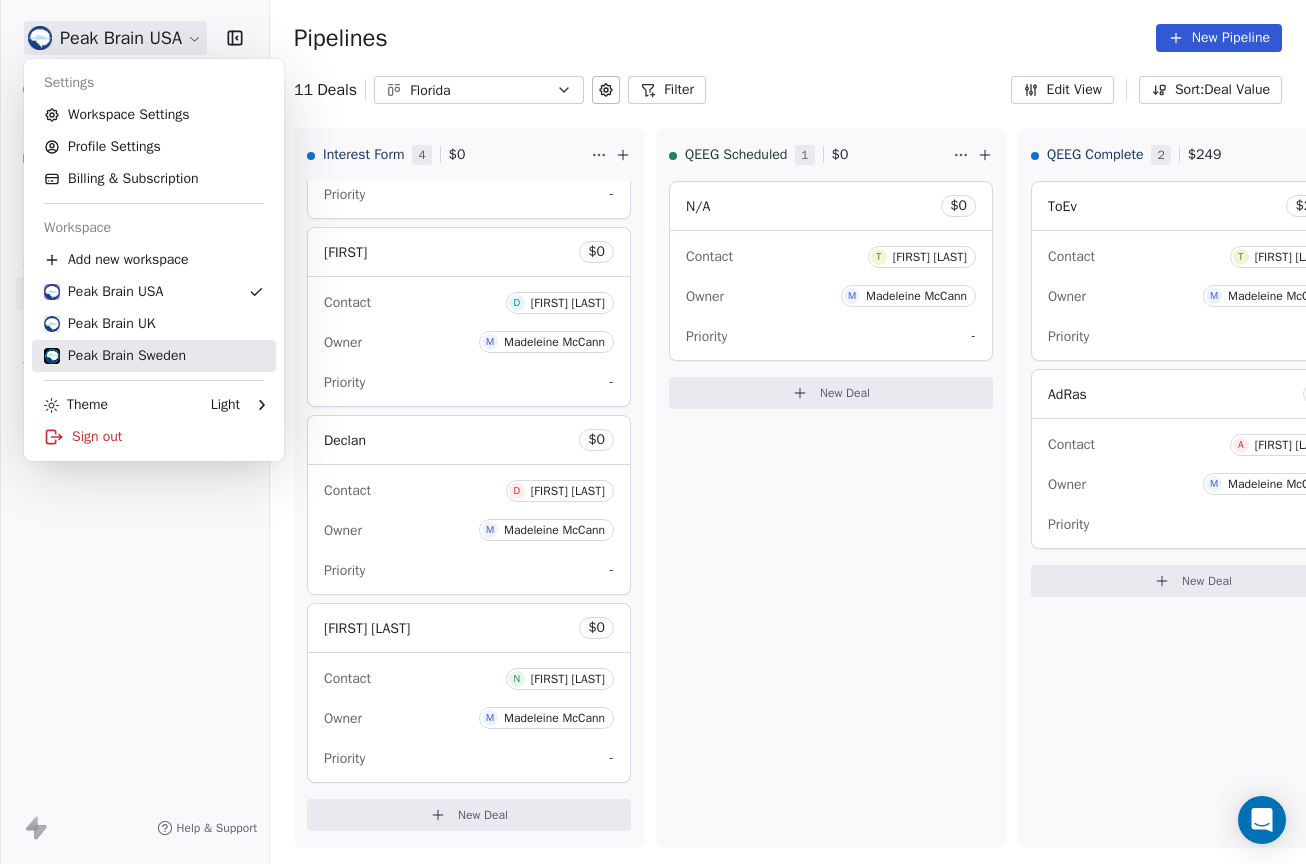 click on "Peak Brain Sweden" at bounding box center (115, 356) 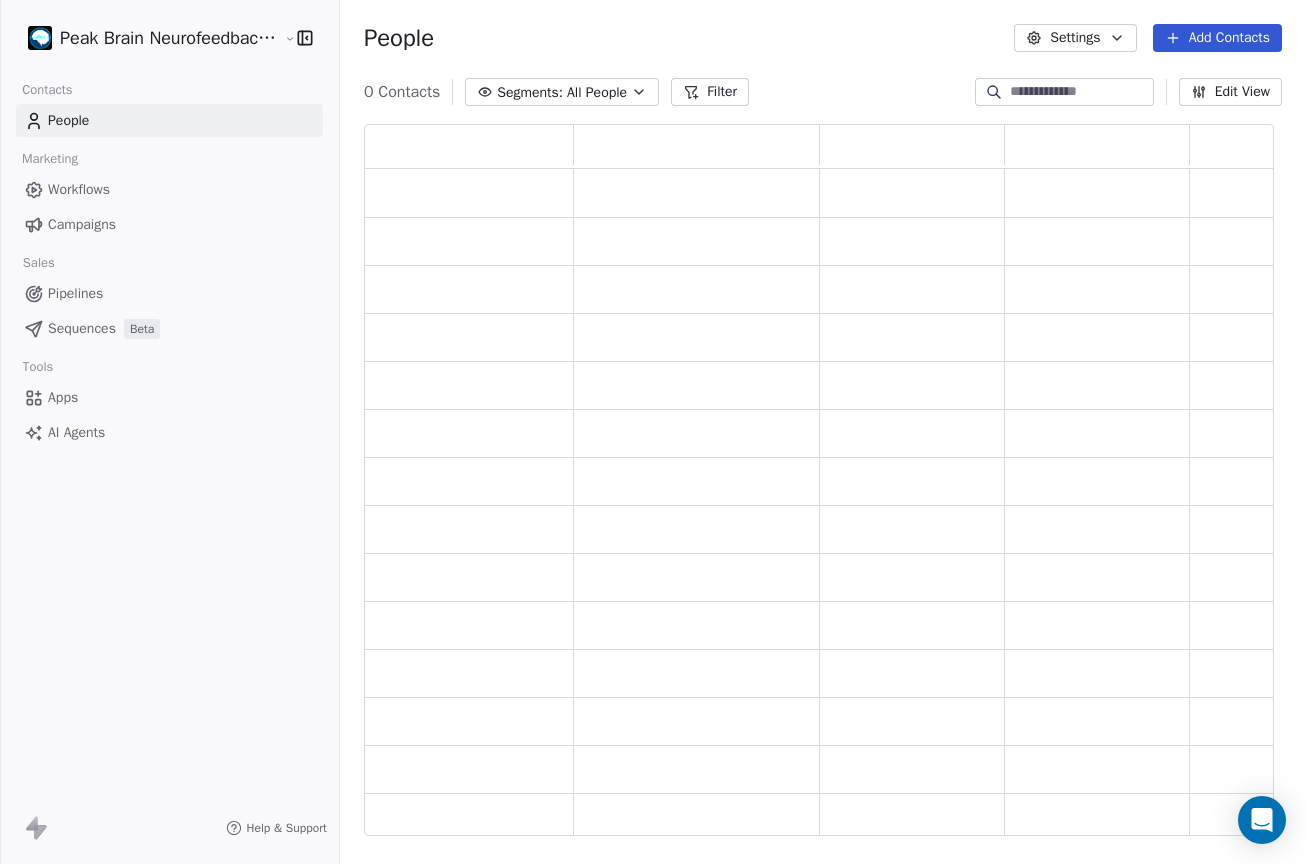 scroll, scrollTop: 15, scrollLeft: 16, axis: both 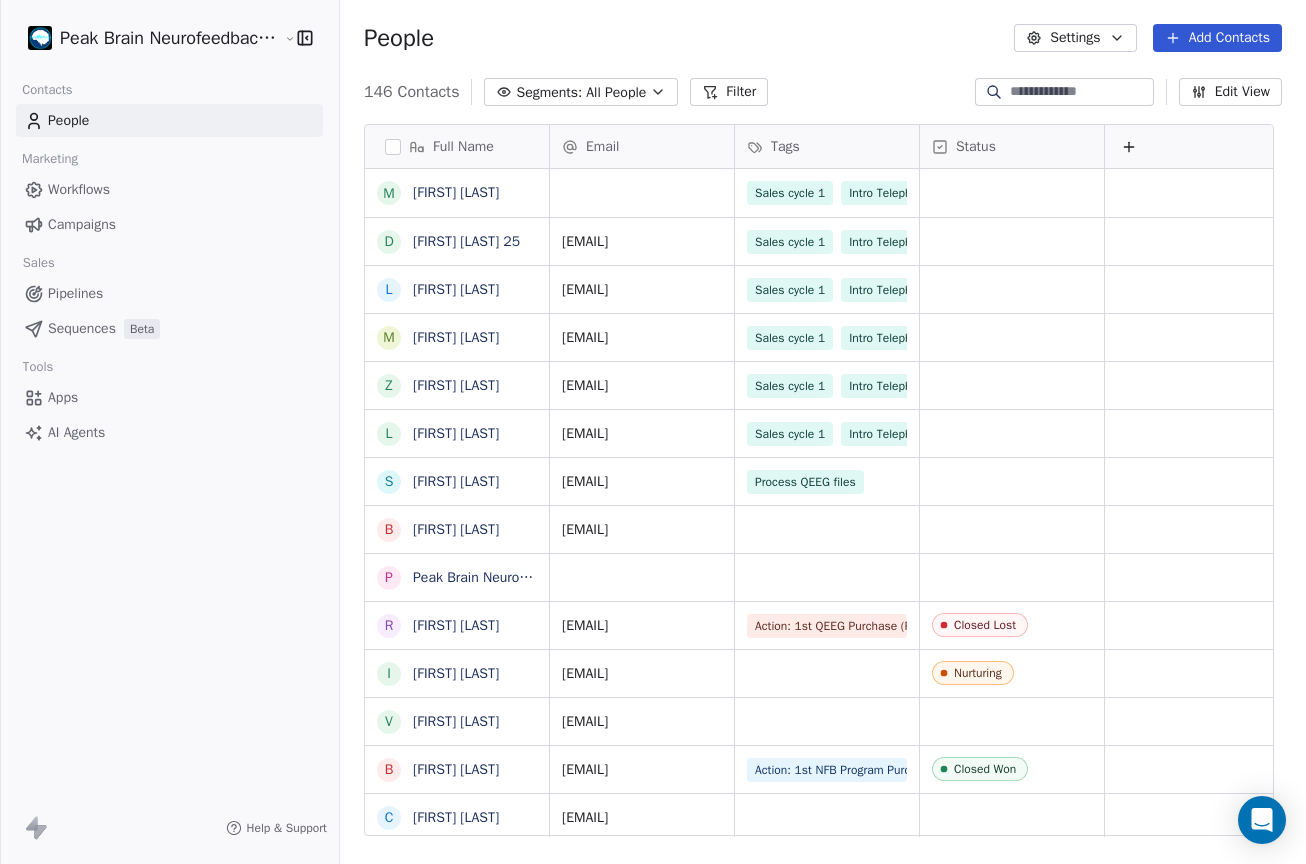 click on "Pipelines" at bounding box center [169, 293] 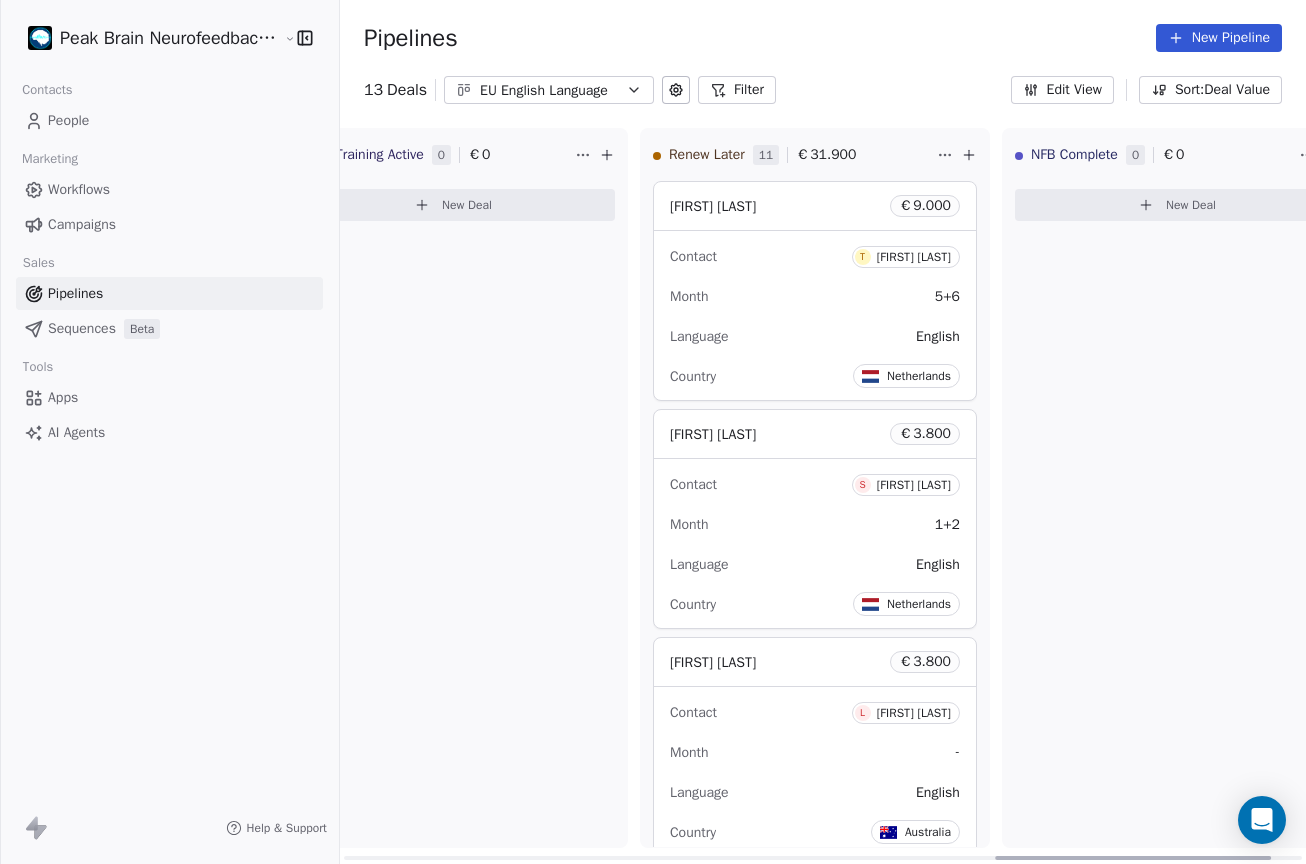 scroll, scrollTop: 0, scrollLeft: 2256, axis: horizontal 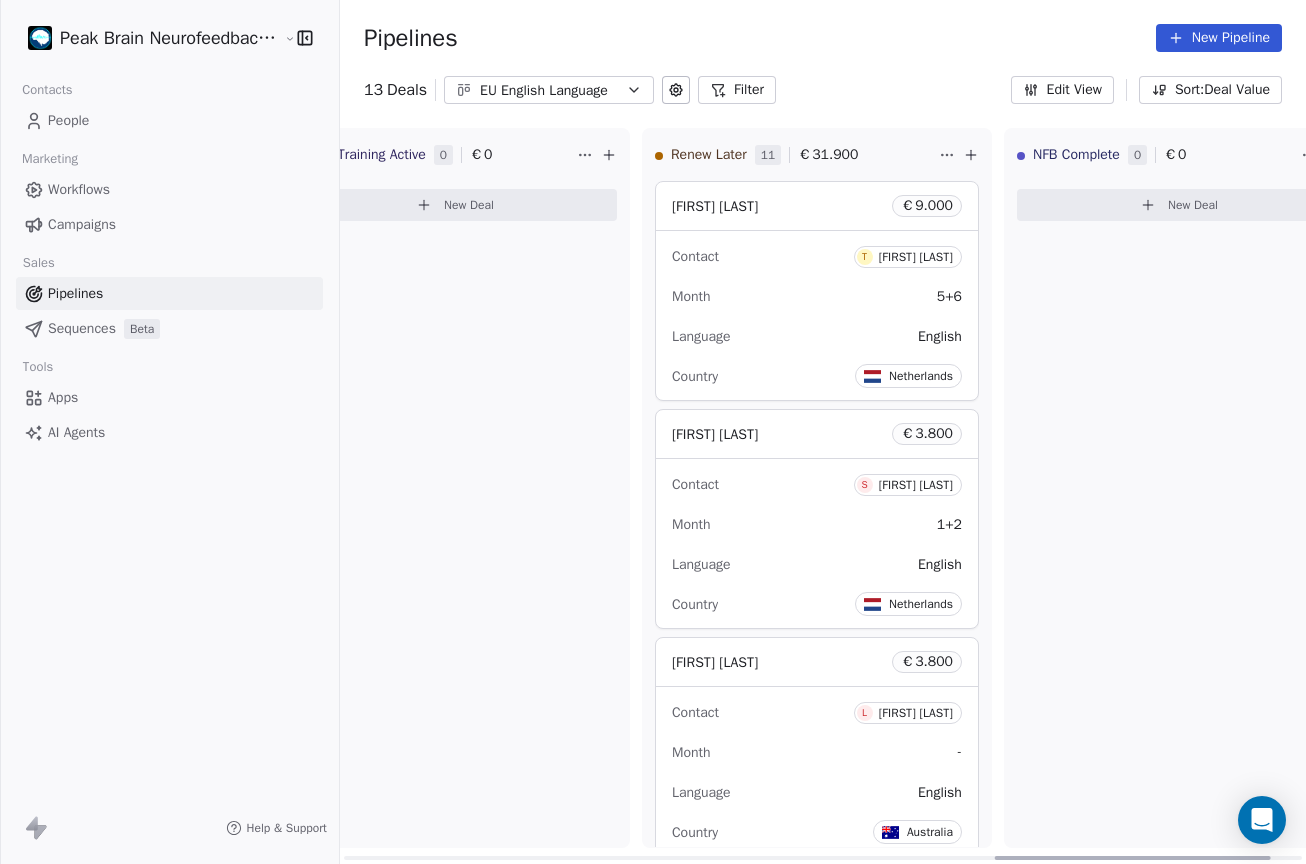 click on "Month 5+6" at bounding box center [817, 296] 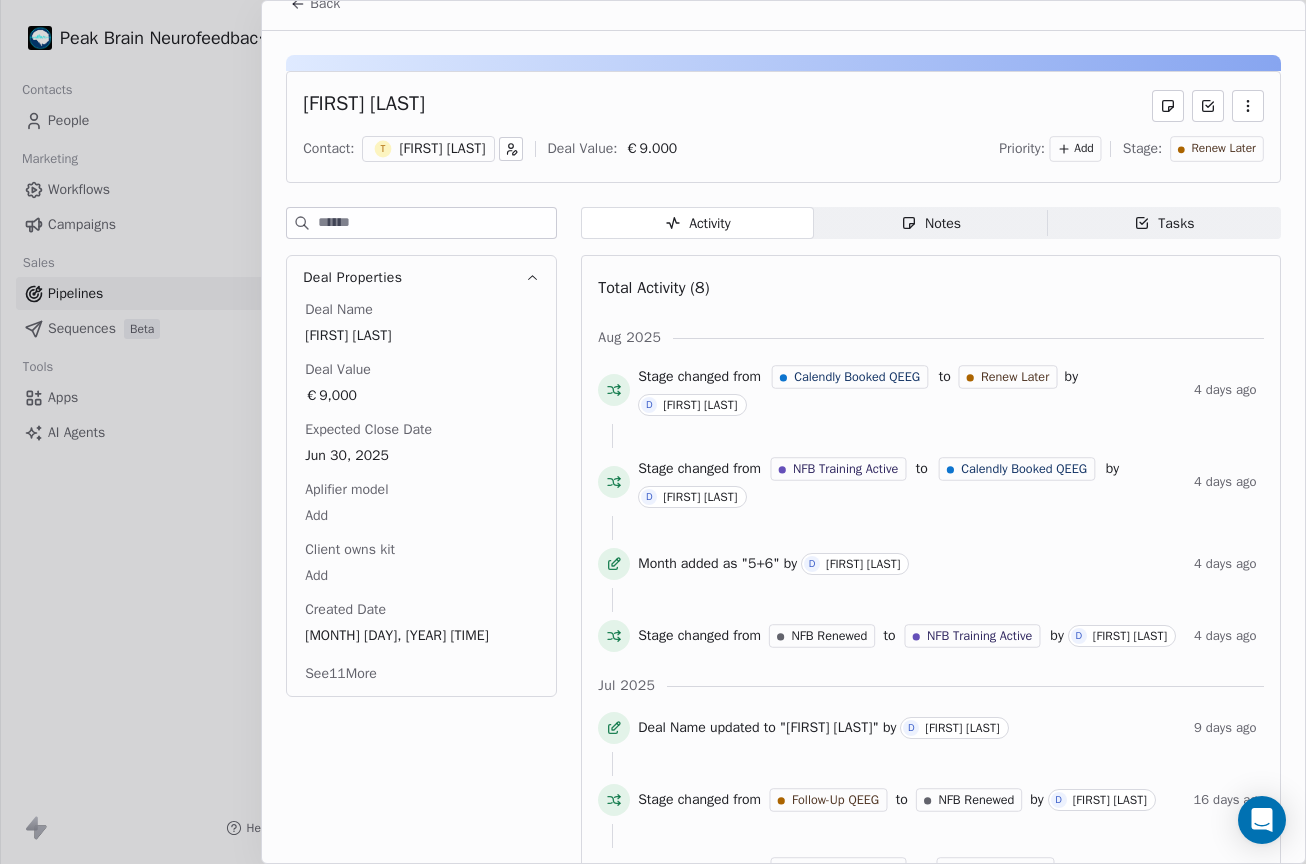 scroll, scrollTop: 33, scrollLeft: 0, axis: vertical 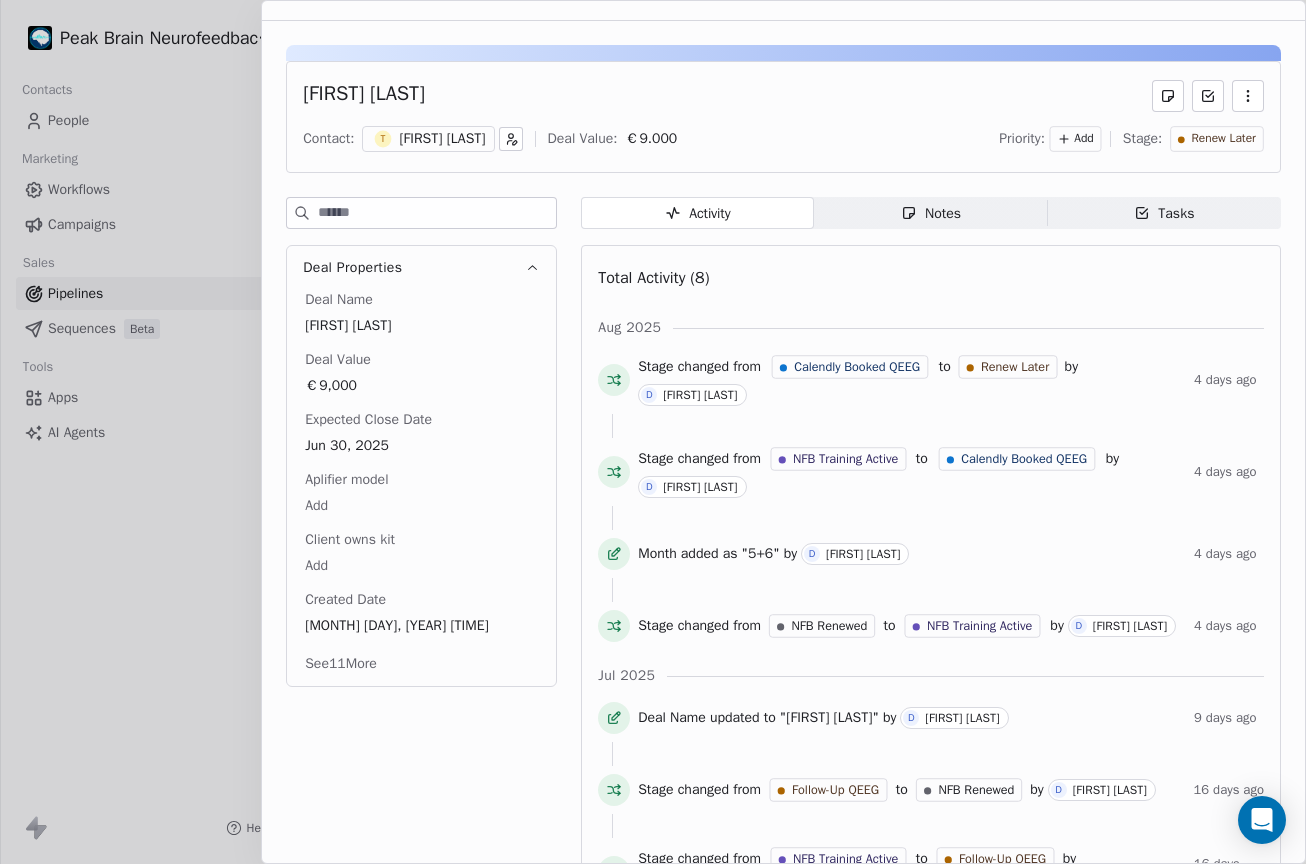 click on "Notes   Notes" at bounding box center (930, 213) 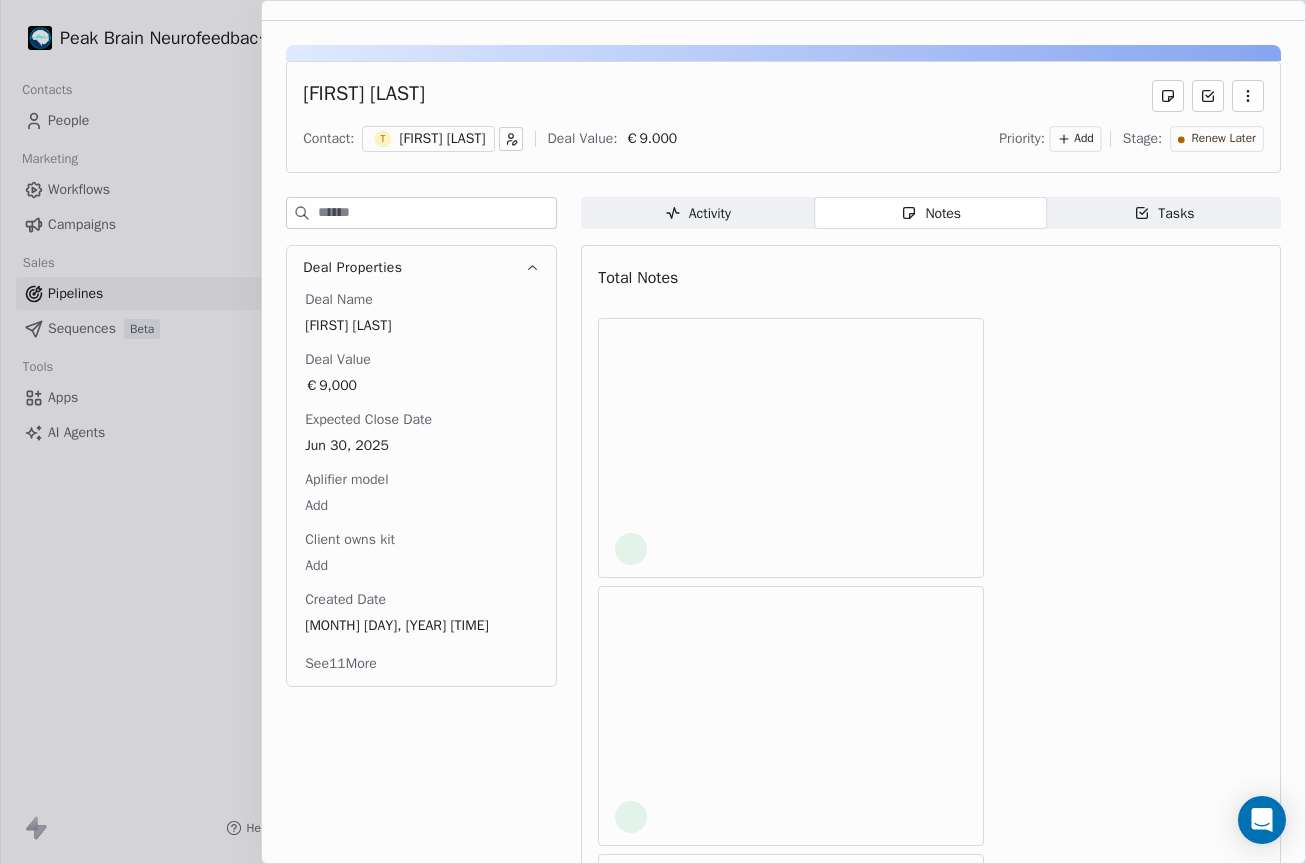scroll, scrollTop: 0, scrollLeft: 0, axis: both 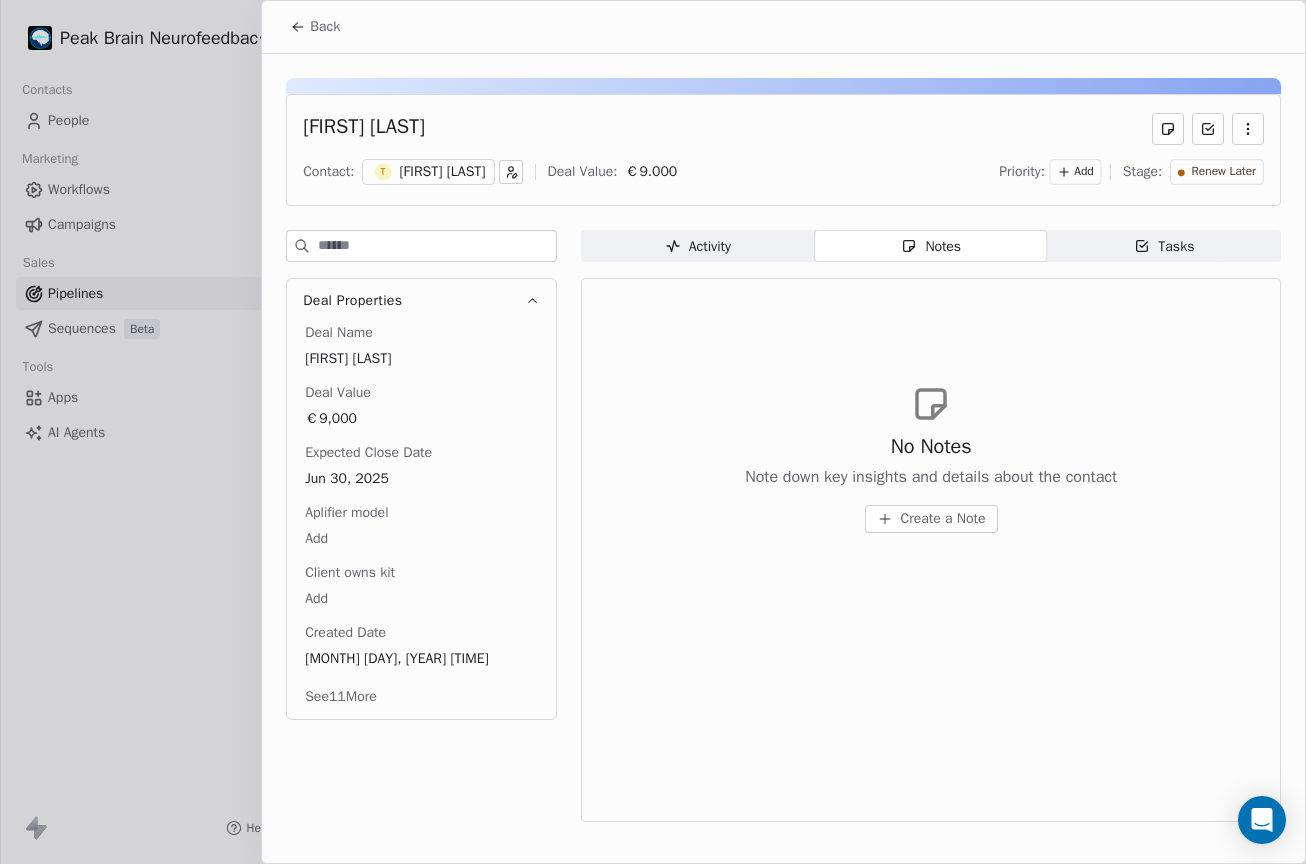 click 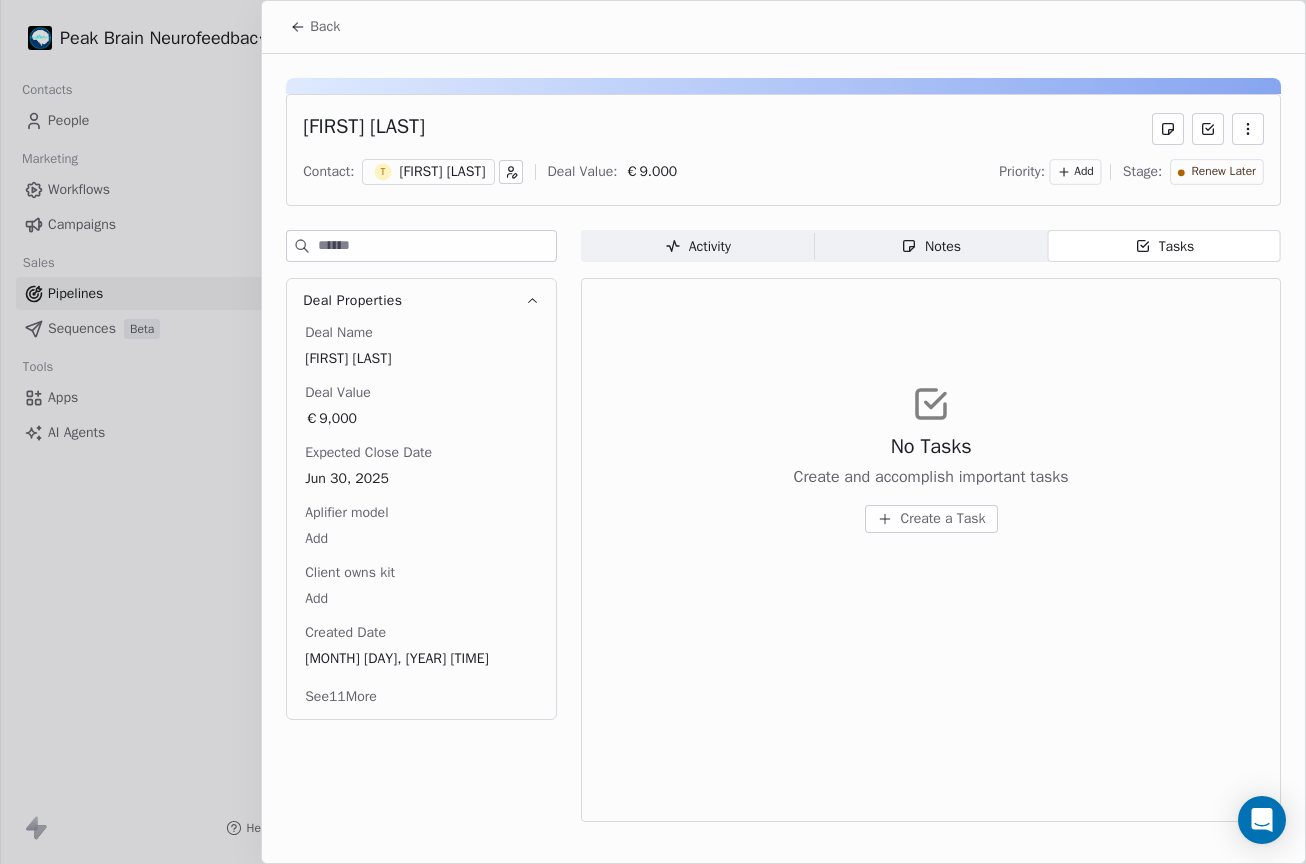 click on "Activity Activity" at bounding box center (697, 246) 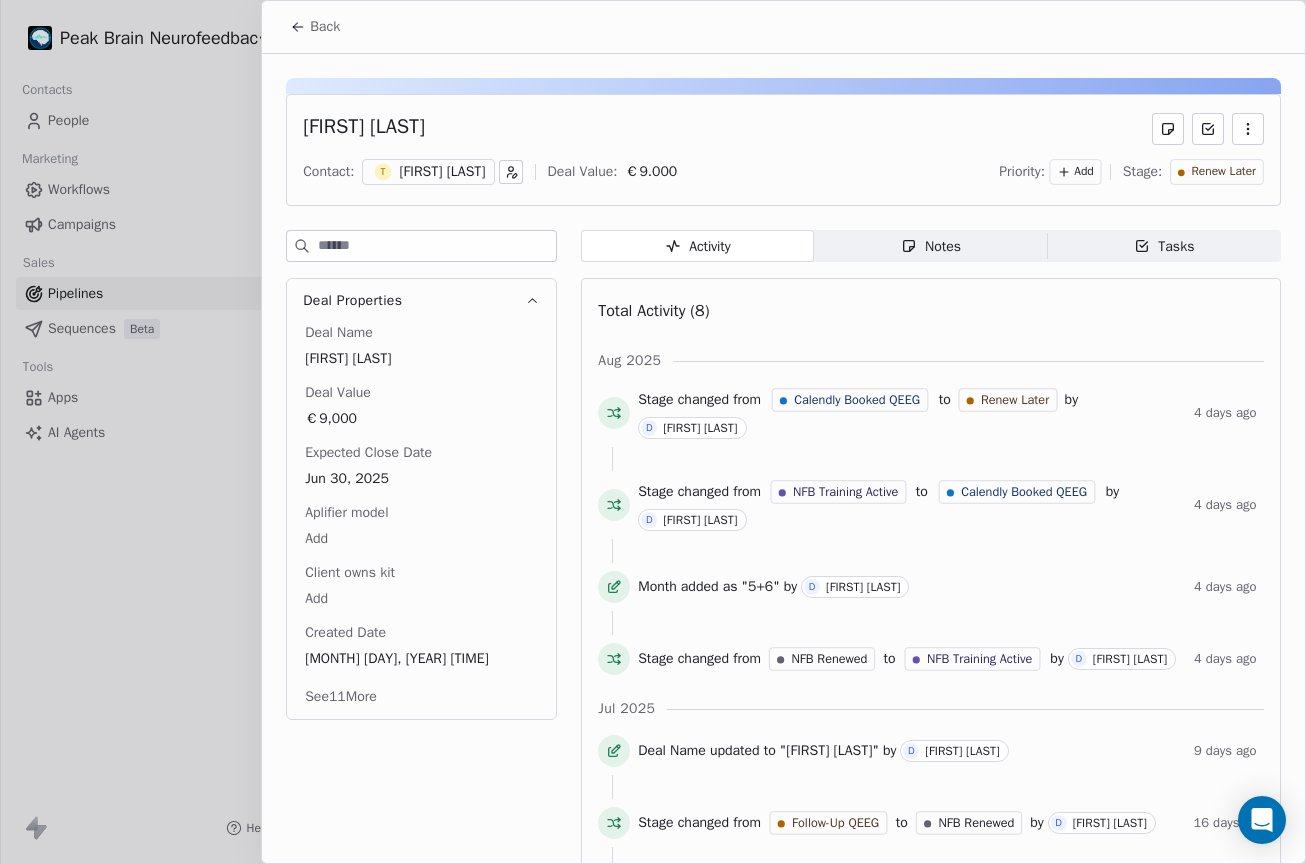 click on "Back" at bounding box center [325, 27] 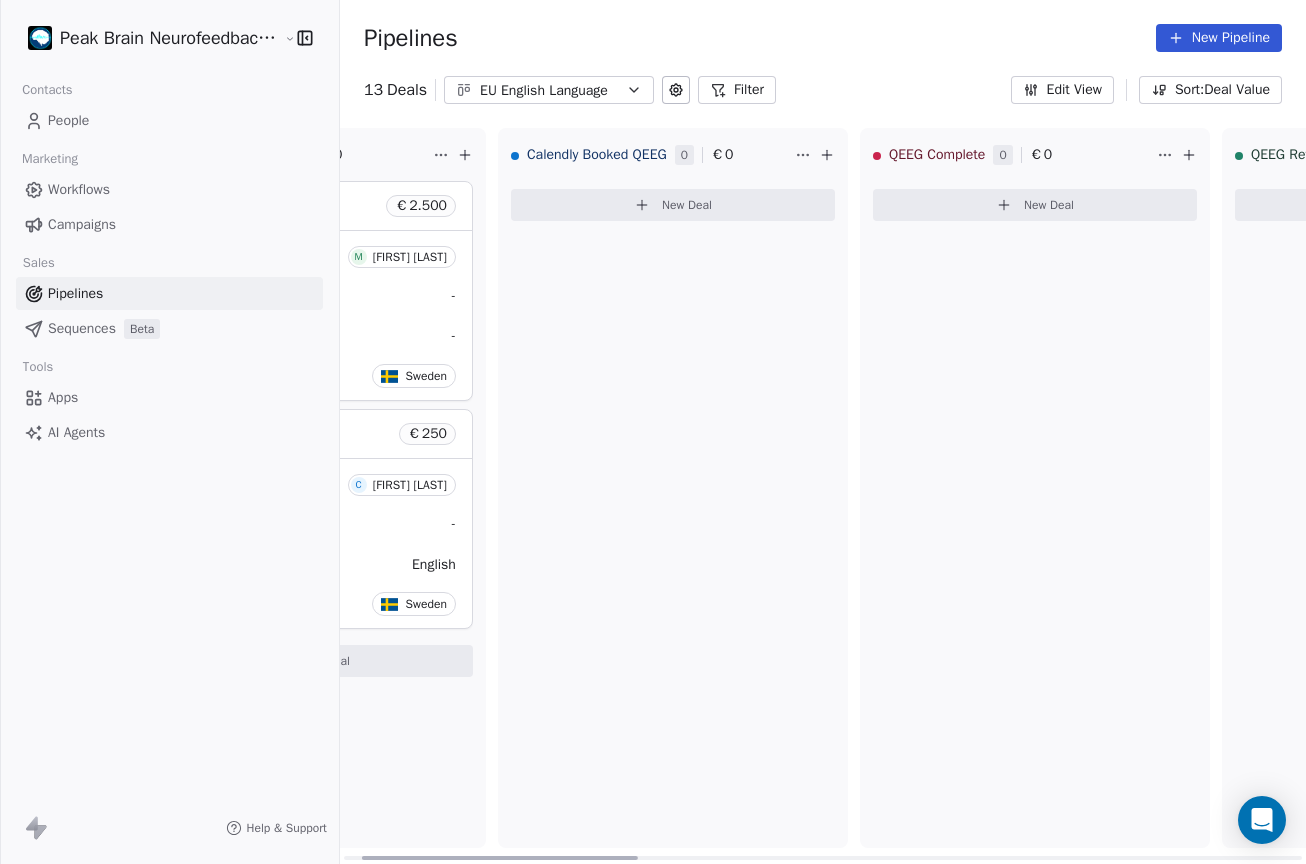 scroll, scrollTop: 0, scrollLeft: 0, axis: both 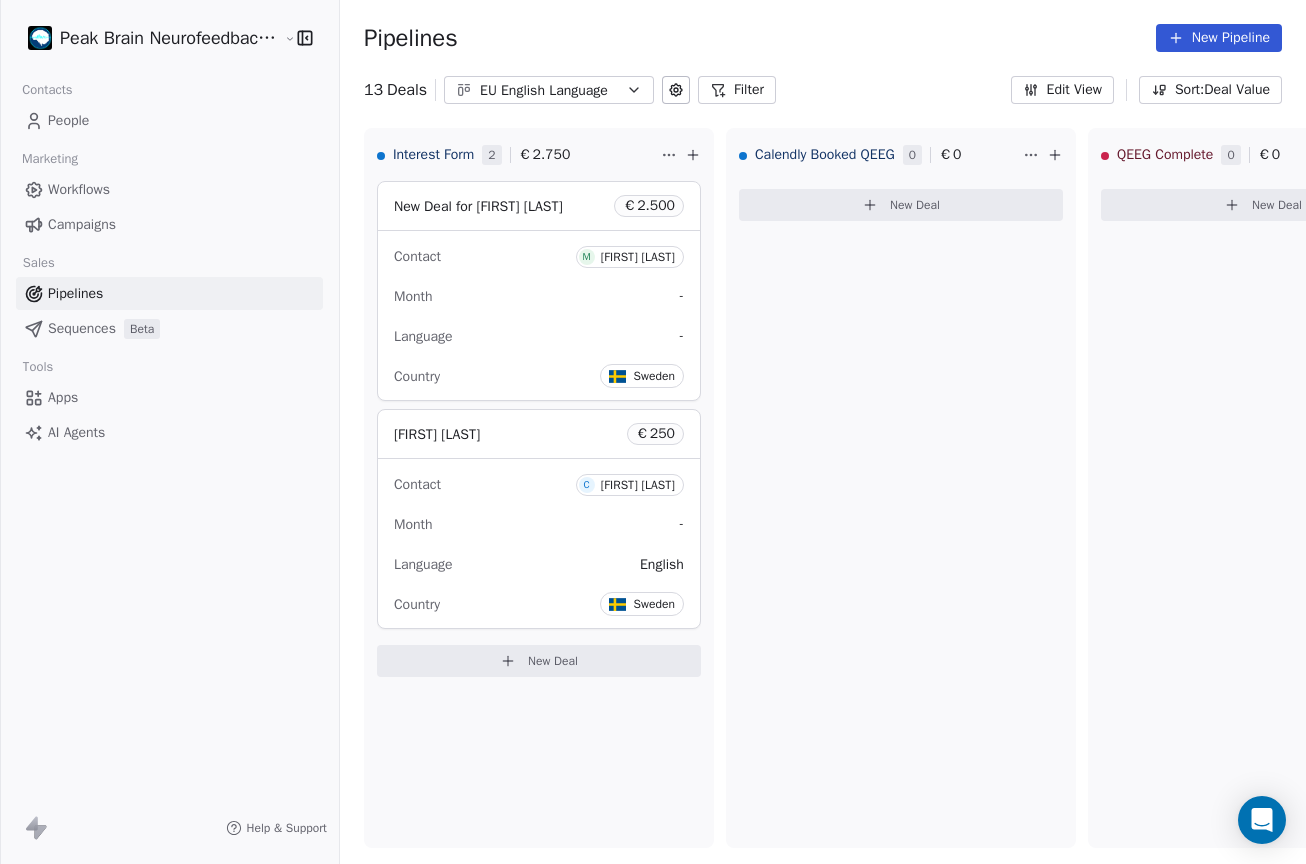 click on "Peak Brain Neurofeedback Stockholm AB Contacts People Marketing Workflows Campaigns Sales Pipelines Sequences Beta Tools Apps AI Agents Help & Support Pipelines New Pipeline 13 Deals EU English Language Filter Edit View Sort: Deal Value Interest Form 2 € 2.750 New Deal for [FIRST] [LAST] € 2.500 Contact M [FIRST] [LAST] Month - Language - Country Sweden [FIRST] [LAST] € 250 Contact C [FIRST] [LAST] Month - Language English Country Sweden New Deal Calendly Booked QEEG 0 € 0 New Deal QEEG Complete 0 € 0 New Deal QEEG Reviewed 0 € 0 New Deal Purchased NFB Program 0 € 0 New Deal Onboarding 0 € 0 New Deal NFB Training Active 0 € 0 New Deal Renew Later 11 € 31.900 [FIRST] [LAST] € 9.000 Contact T [FIRST] [LAST] Month 5+6 Language English Country Netherlands [FIRST] [LAST] € 3.800 Contact S [FIRST] [LAST] Month 1+2 Language English Country Netherlands [FIRST] [LAST] € 3.800 Contact L [FIRST] [LAST] Month - Language English Country Australia [FIRST] [LAST] V" at bounding box center (653, 432) 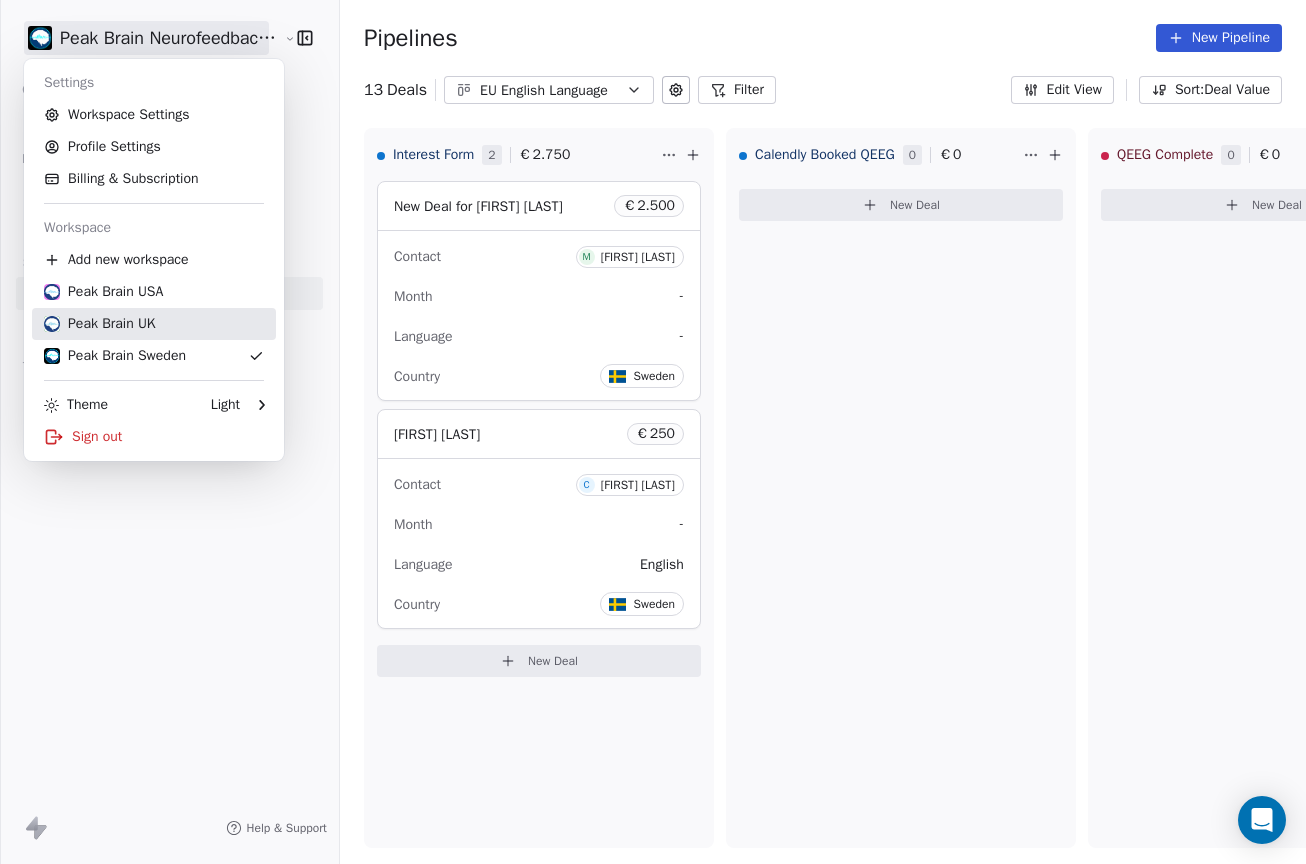 click on "Peak Brain UK" at bounding box center [154, 324] 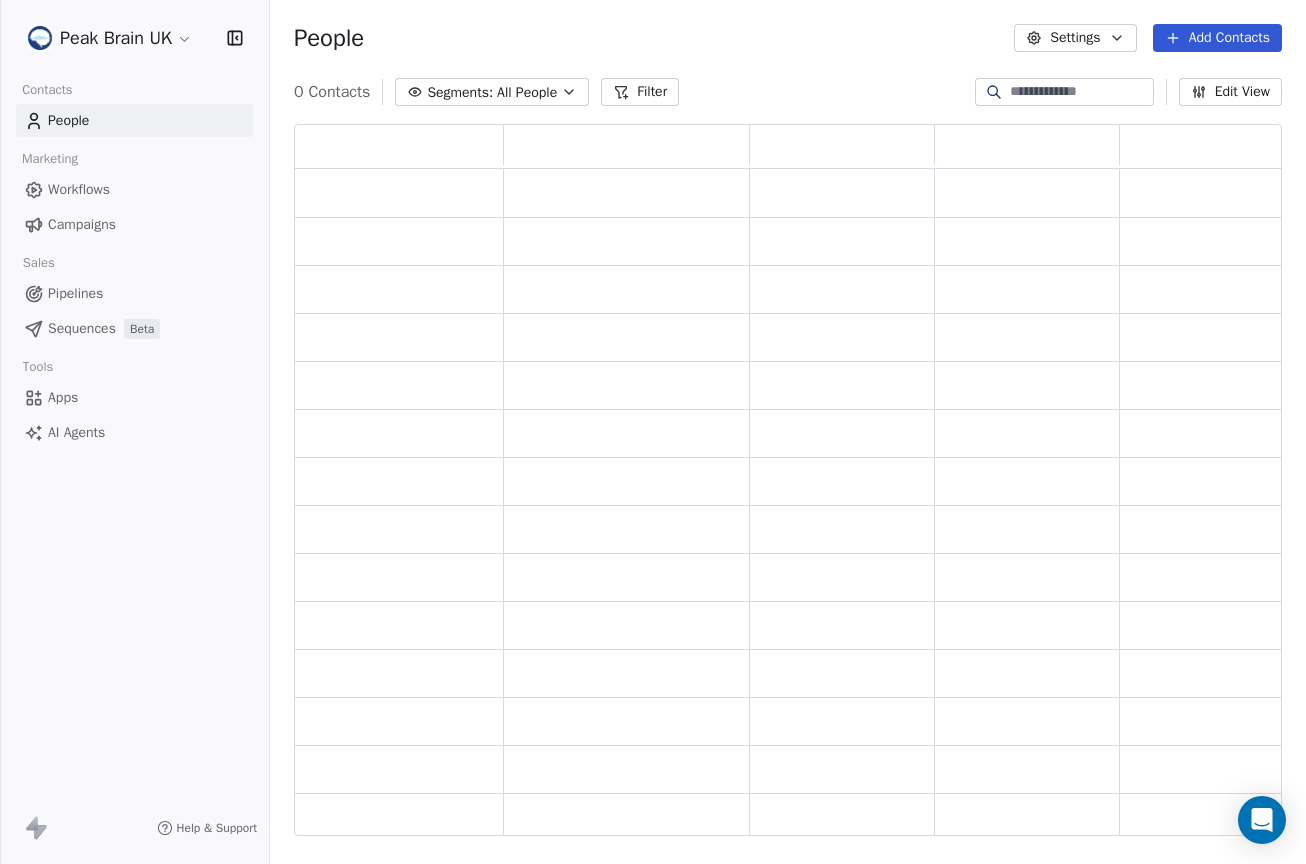 scroll, scrollTop: 697, scrollLeft: 973, axis: both 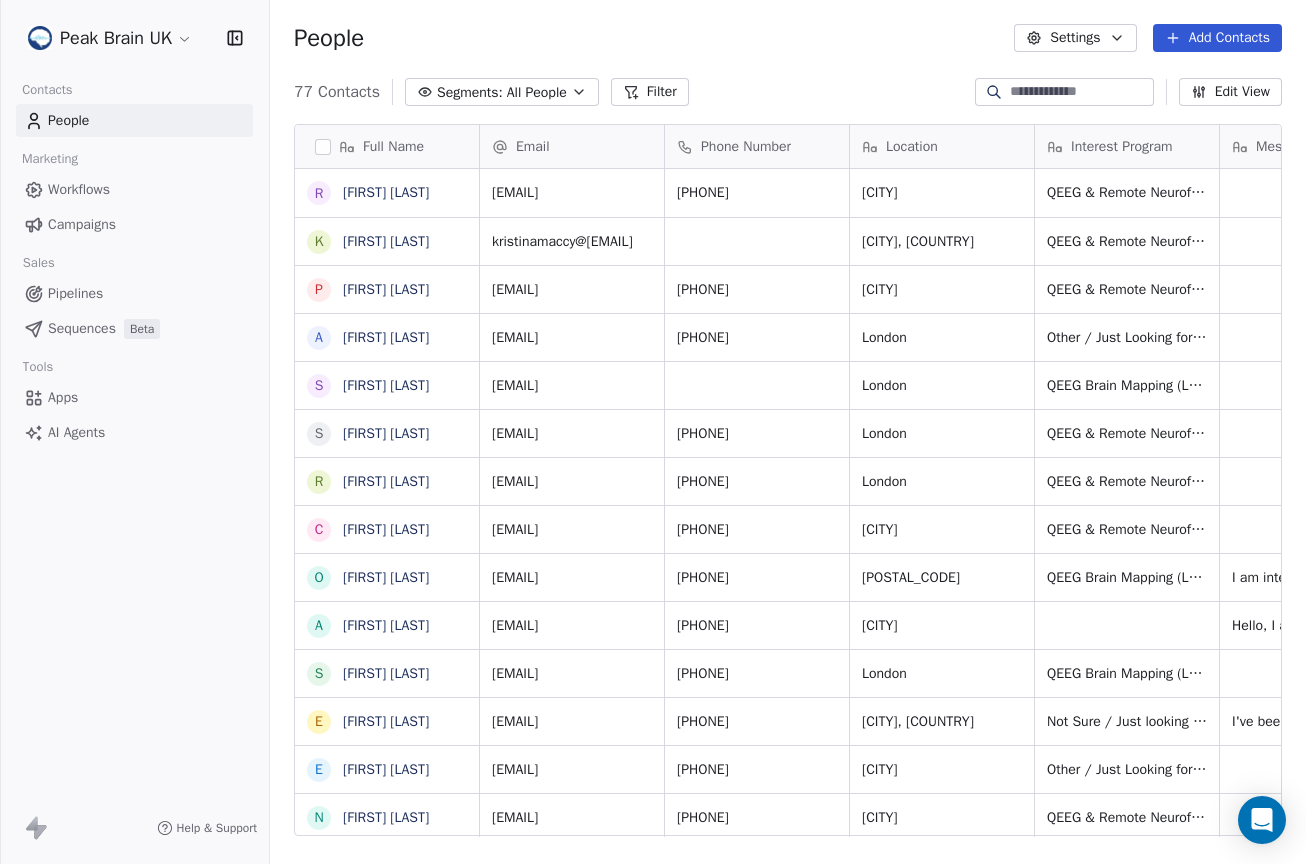 click on "Peak Brain UK Contacts People Marketing Workflows Campaigns Sales Pipelines Sequences Beta Tools Apps AI Agents Help & Support People Settings Add Contacts 77 Contacts Segments: All People Filter Edit View Tag Add to Sequence Export Full Name R [FIRST] [LAST] K [FIRST] [LAST] P [FIRST] [LAST] A [FIRST] [LAST] S [FIRST] [LAST] S [FIRST] [LAST] R [FIRST] [LAST] C [FIRST] [LAST] O [FIRST] [LAST] A [FIRST] [LAST] S [FIRST] [LAST] E [FIRST] [LAST] E [FIRST] [LAST] N [FIRST] [LAST] M [FIRST] [LAST] A [FIRST] [LAST] A [FIRST] [LAST] C [FIRST] [LAST] R [FIRST] [LAST] V [FIRST] [LAST] t test t test t A A [FIRST] [LAST] I [FIRST] [LAST] L [FIRST] [LAST] J [FIRST] [LAST] I [FIRST] [LAST] M [FIRST] [LAST] S [FIRST] [LAST] A [FIRST] [LAST] A [FIRST] [LAST] A [FIRST] [LAST] A [FIRST] [LAST] I [FIRST] [LAST] Y [FIRST] [LAST] Email Phone Number Location Interest Program Message Tags [EMAIL] +[PHONE] [CITY], [STATE] QEEG & Remote Neurofeedback New Lead Podcast [EMAIL] [CITY], [STATE] QEEG & Remote Neurofeedback" at bounding box center [653, 432] 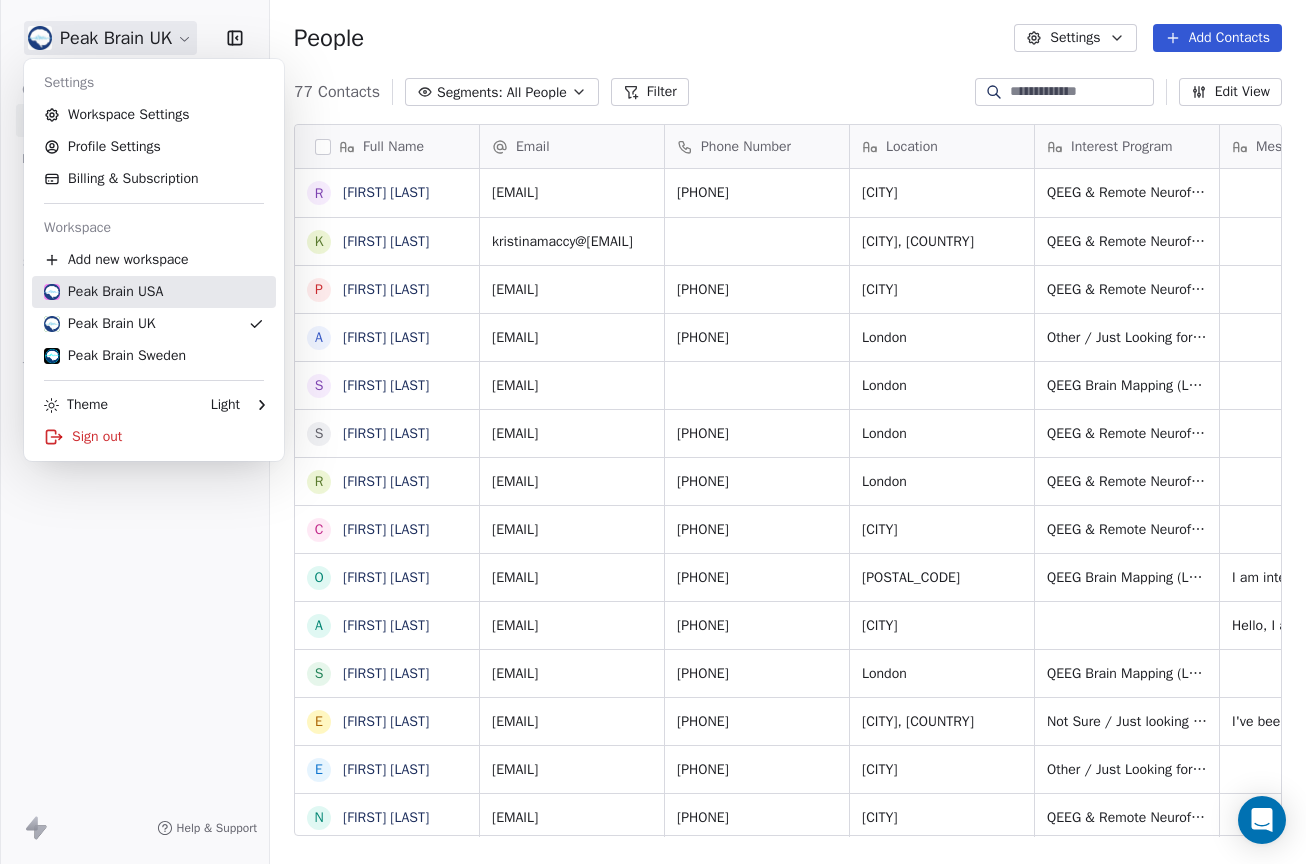 click on "Peak Brain USA" at bounding box center (103, 292) 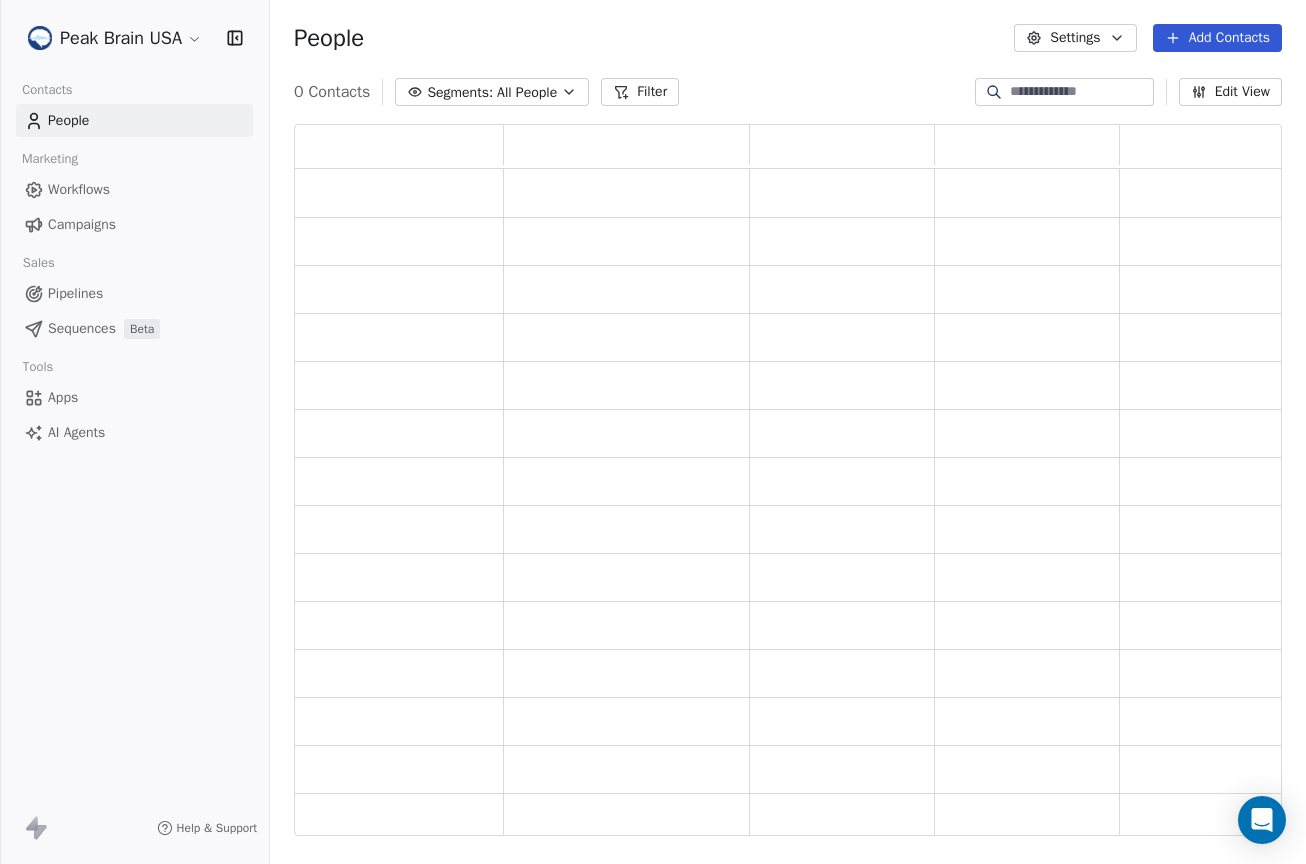 scroll, scrollTop: 15, scrollLeft: 16, axis: both 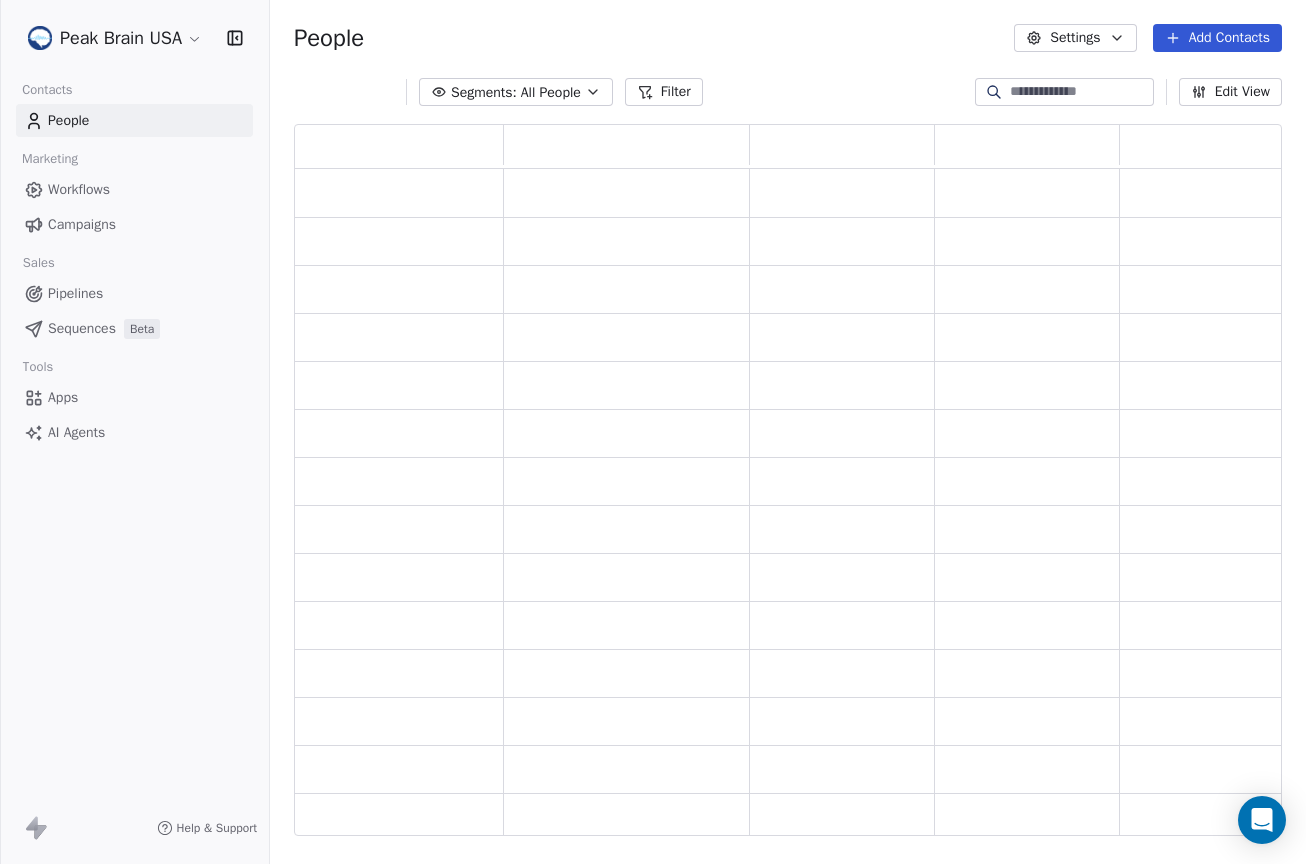 click on "Pipelines" at bounding box center (134, 293) 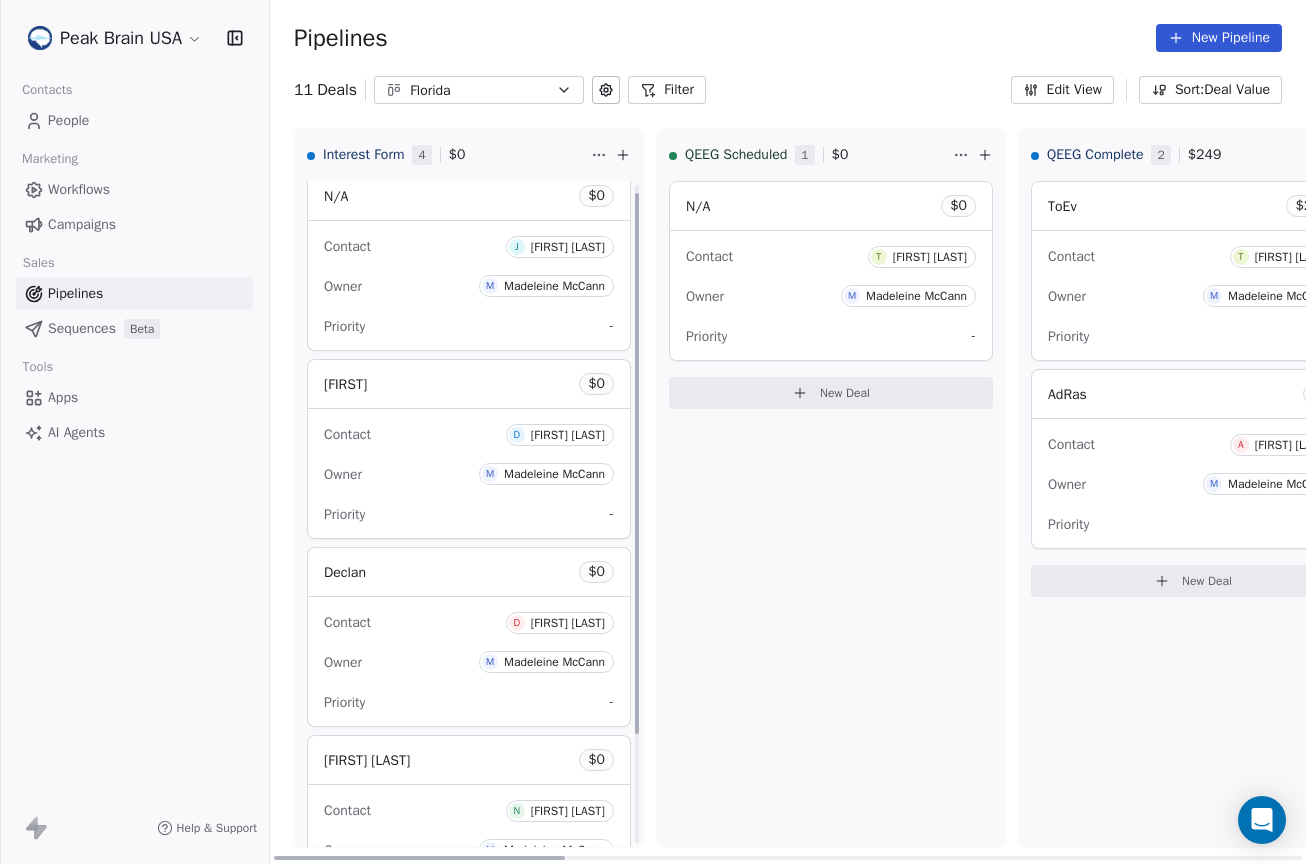 scroll, scrollTop: 14, scrollLeft: 0, axis: vertical 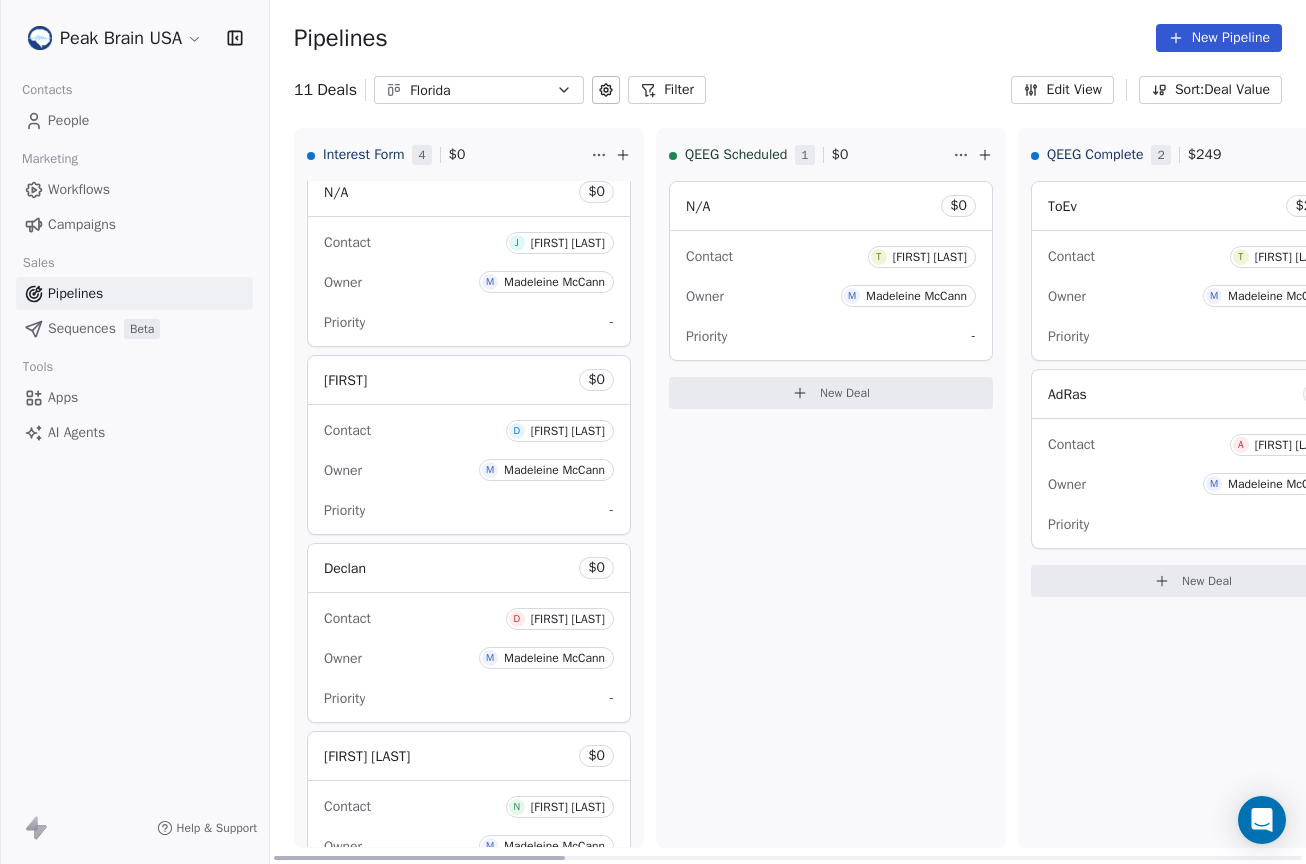 click on "[FIRST] $ 0 Contact D [FIRST] [LAST] Owner M [FIRST] [LAST] Priority -" at bounding box center [469, 380] 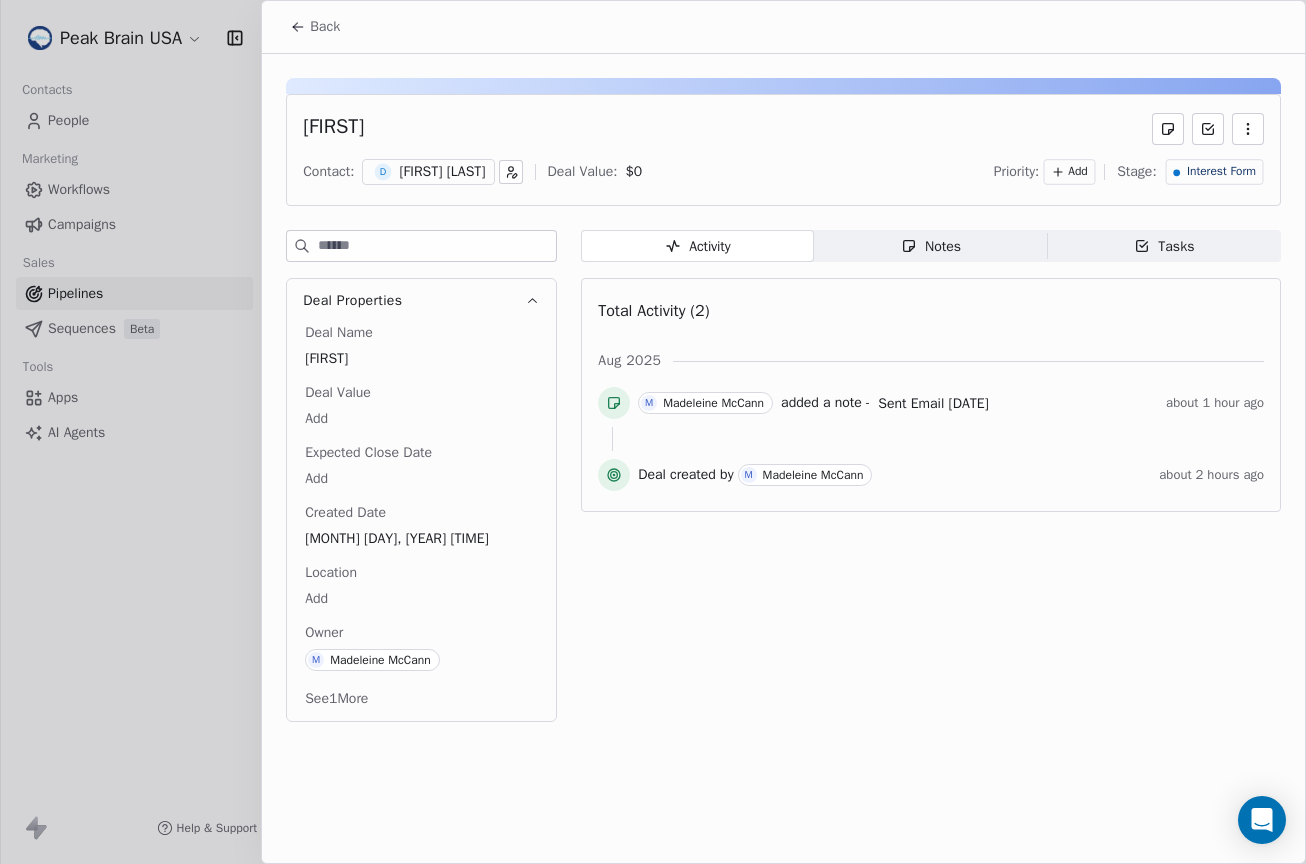 click on "[FIRST]" at bounding box center [783, 129] 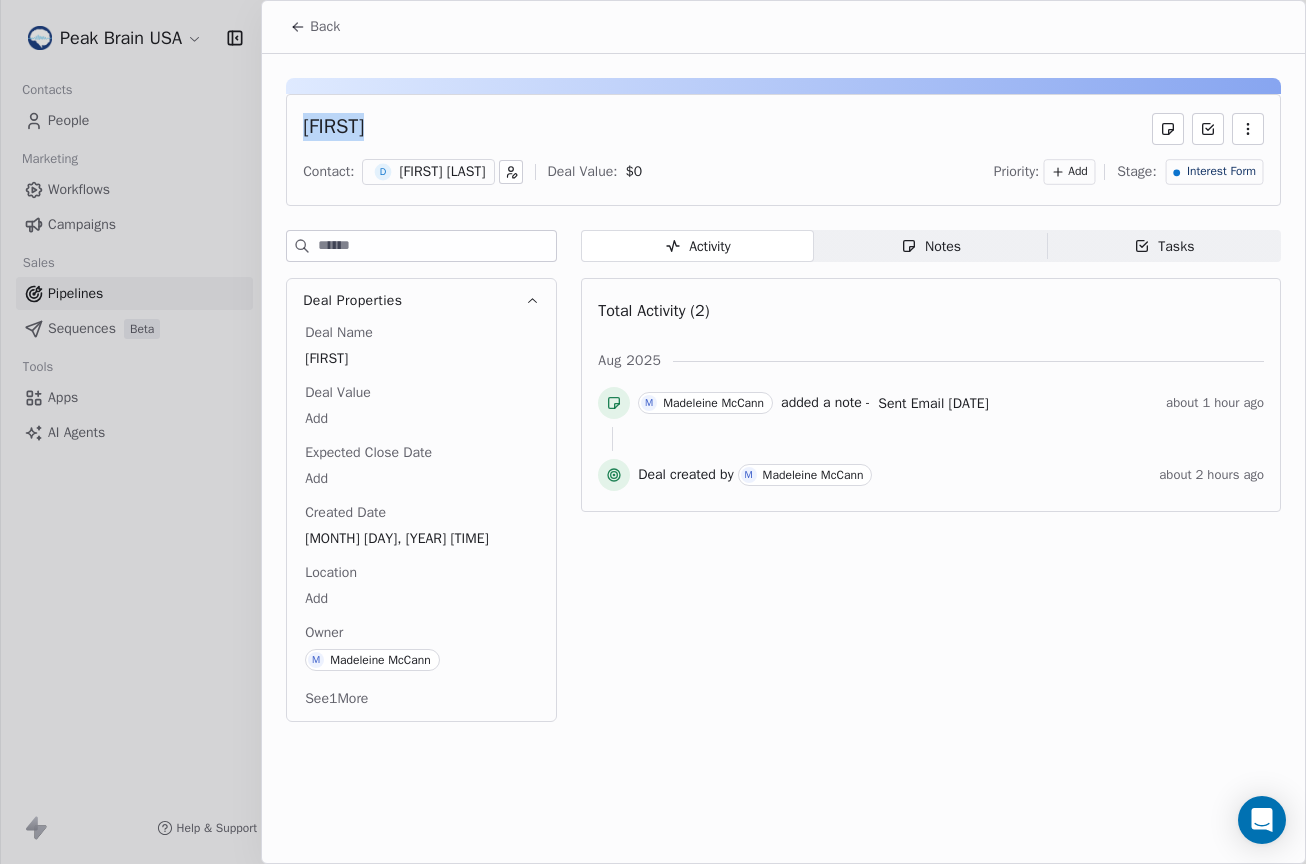 click on "[FIRST]" at bounding box center [333, 129] 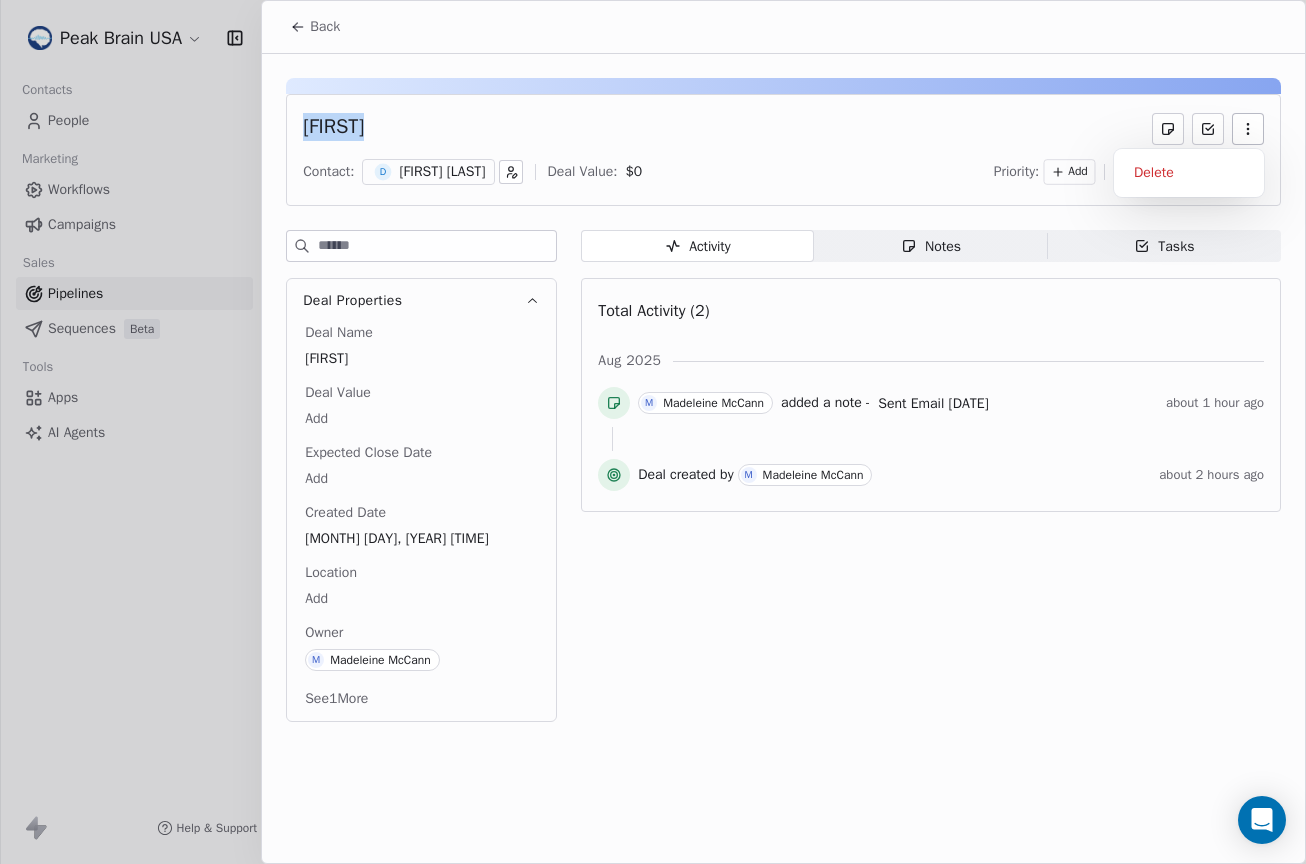 click at bounding box center (1248, 129) 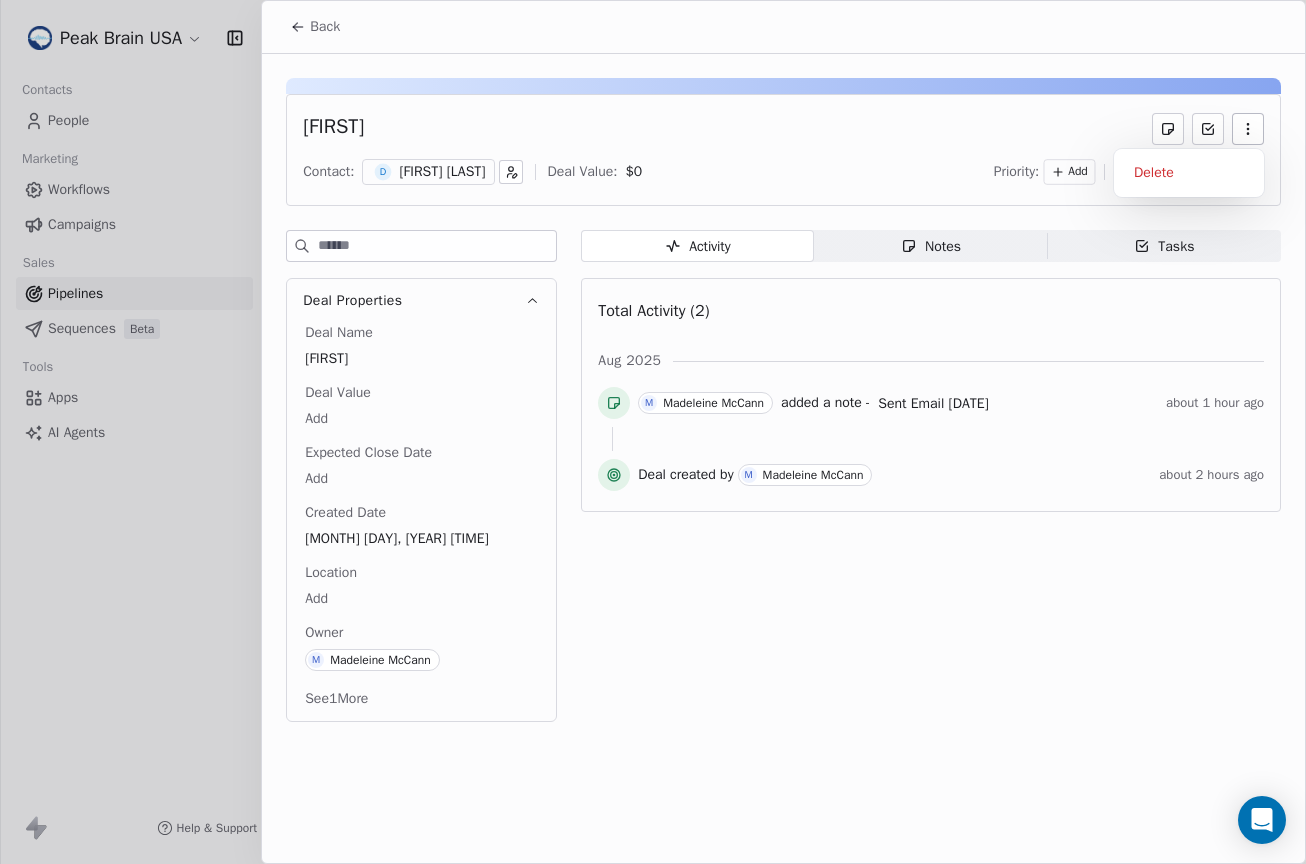 click on "[FIRST]" at bounding box center [783, 129] 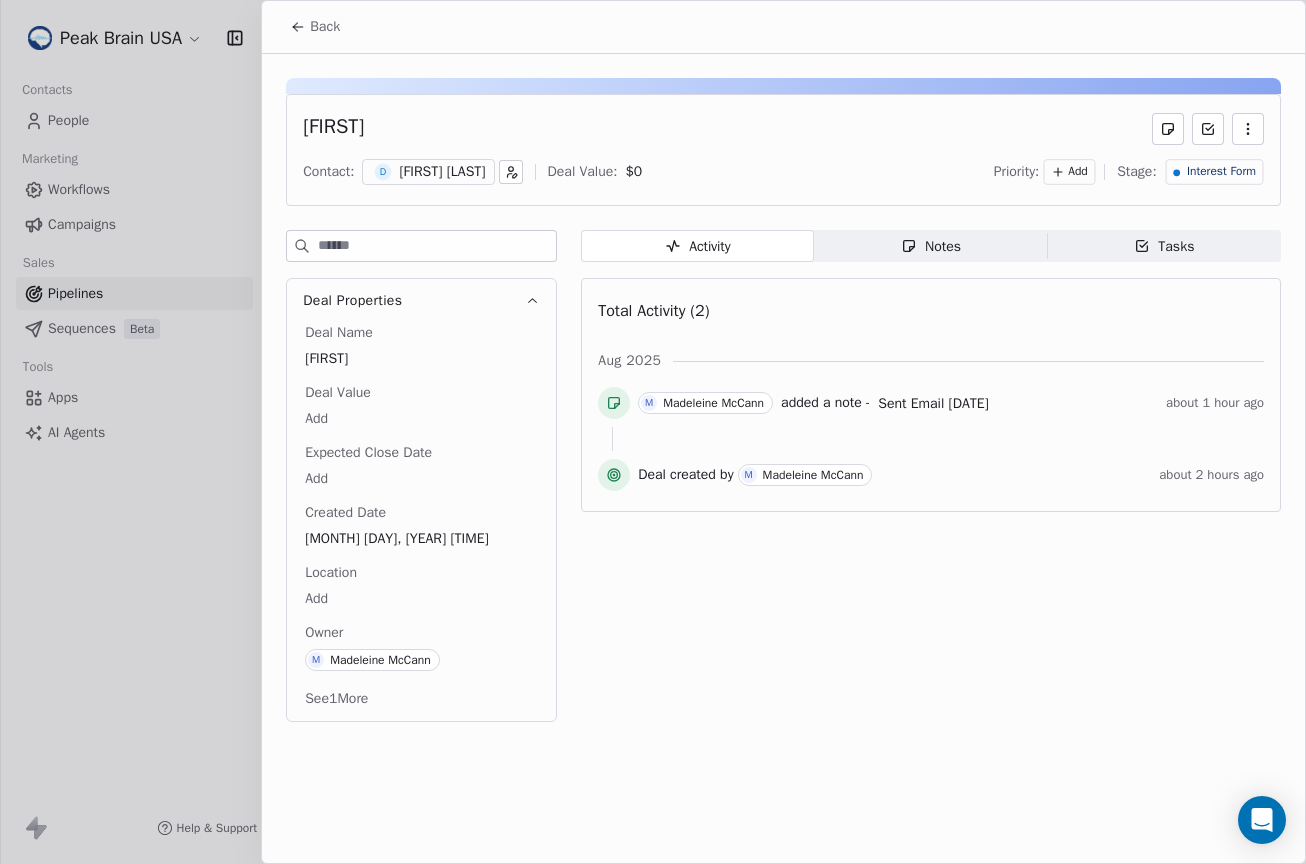 click on "Back" at bounding box center [315, 27] 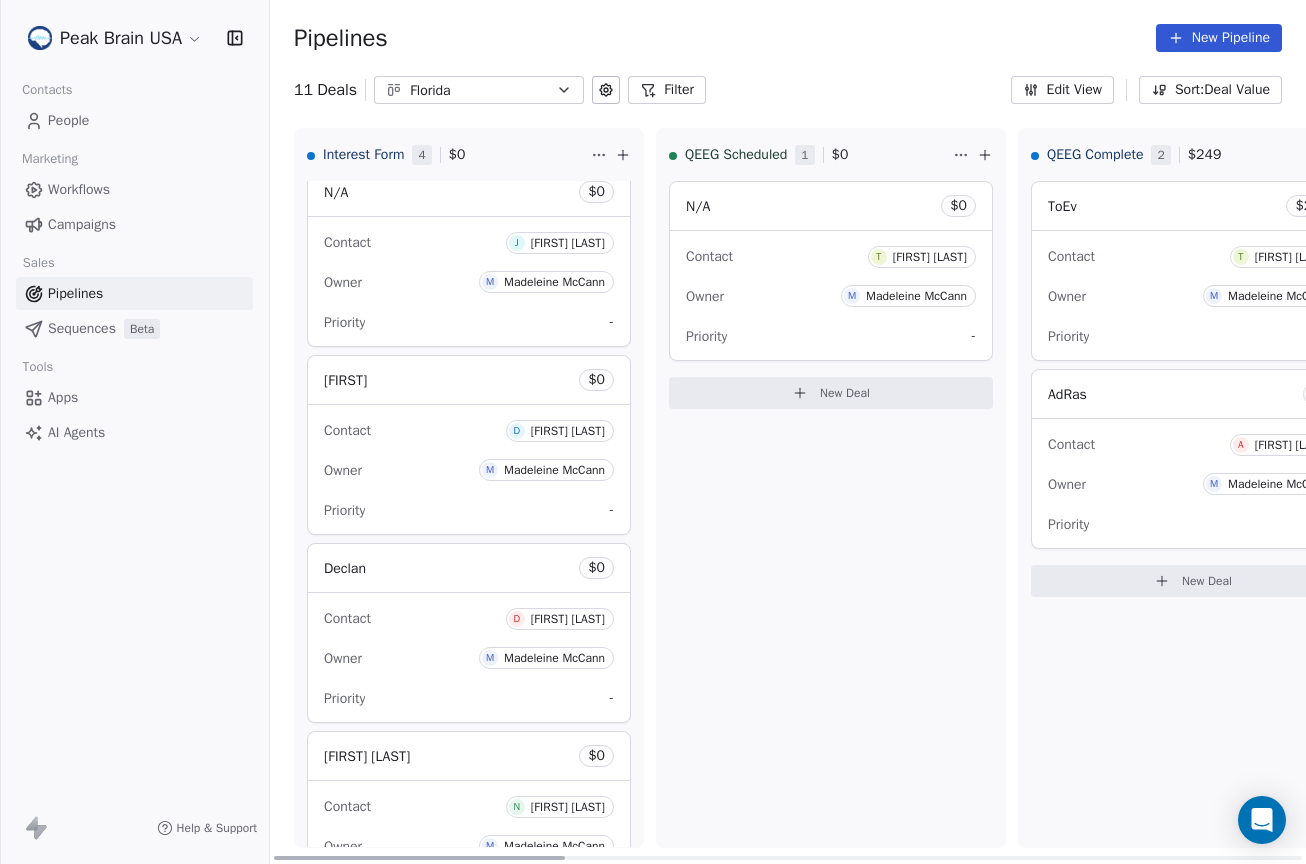 scroll, scrollTop: 0, scrollLeft: 0, axis: both 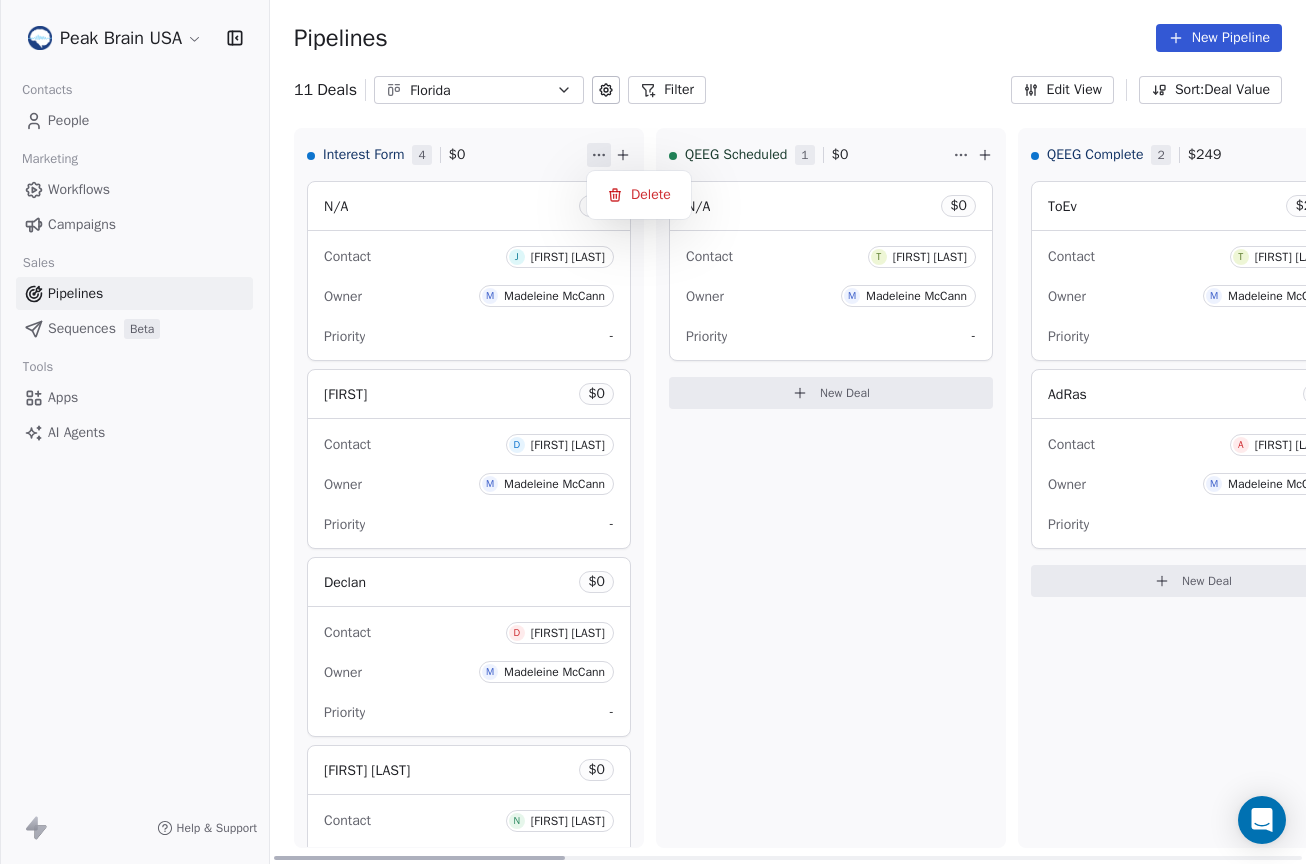 click on "Peak Brain USA Contacts People Marketing Workflows Campaigns Sales Pipelines Sequences Beta Tools Apps AI Agents Help & Support Pipelines New Pipeline 11 Deals Florida Filter Edit View Sort: Deal Value Interest Form 4 $ 0 N/A $ 0 Contact J [FIRST] [LAST] Owner M [LAST] Priority - [LAST] $ 0 Contact D [LAST] [LAST] Owner M [LAST] Priority - [LAST] $ 0 Contact D [LAST] [LAST] Owner M [LAST] Priority - [LAST] $ 0 Contact N [LAST] [LAST] Owner M [LAST] Priority - New Deal QEEG Scheduled 1 $ 0 N/A $ 0 Contact T [FIRST] [LAST] Owner M [LAST] Priority - New Deal QEEG Complete 2 $ 249 ToEv $ 249 Contact T [FIRST] [LAST] Owner M [LAST] Priority - AdRas $ 0 Contact A [LAST] [LAST] Owner M [LAST] Priority - New Deal QEEG Reviewed 3 $ 498 RoEL $ 249 Contact R [LAST] [LAST] Owner M [LAST] Priority - GrKes $ 249 Contact G [LAST] [LAST] Owner M [LAST] Priority - AnOr $ 0 Contact A [LAST] [LAST] Owner M [LAST] - 0 $" at bounding box center [653, 432] 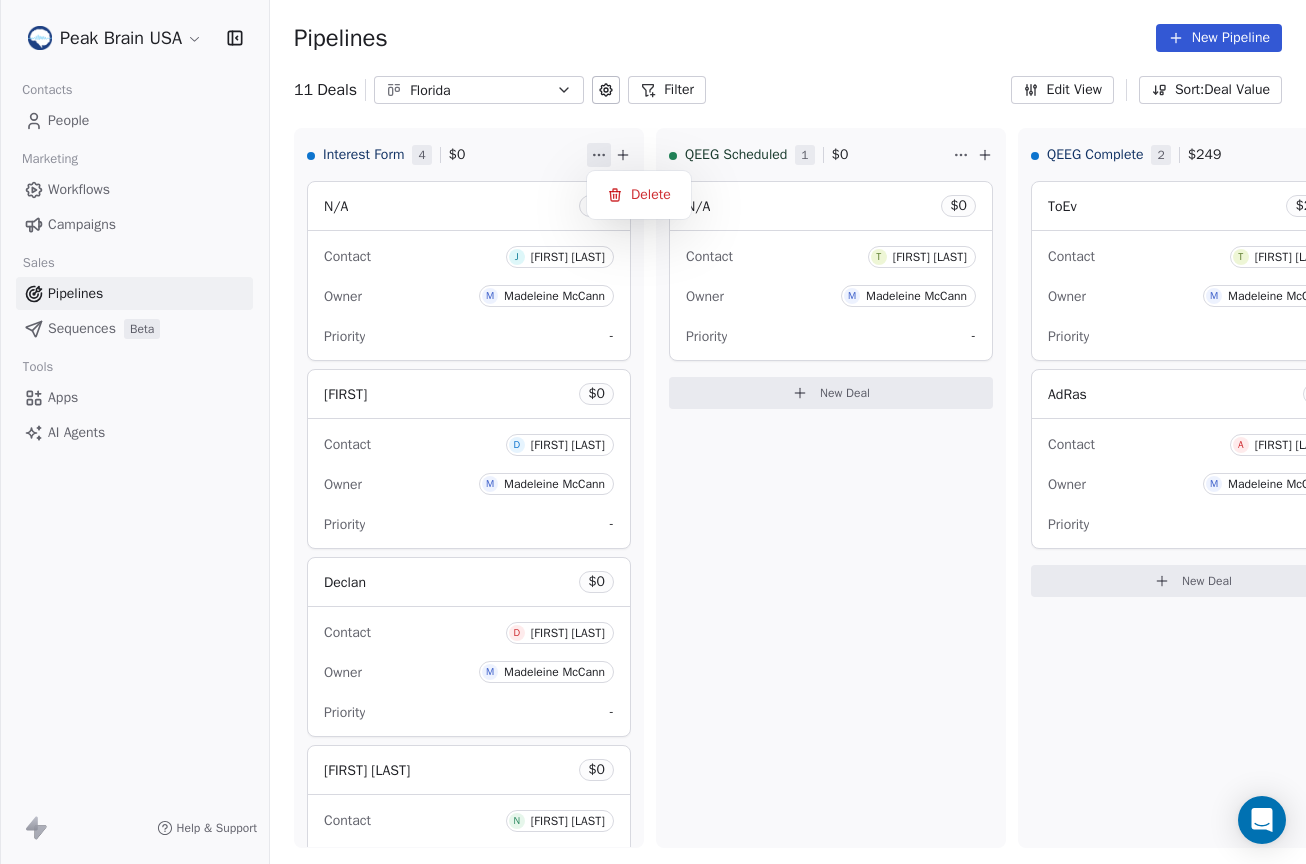 click on "Peak Brain USA Contacts People Marketing Workflows Campaigns Sales Pipelines Sequences Beta Tools Apps AI Agents Help & Support Pipelines New Pipeline 11 Deals Florida Filter Edit View Sort: Deal Value Interest Form 4 $ 0 N/A $ 0 Contact J [FIRST] [LAST] Owner M [LAST] Priority - [LAST] $ 0 Contact D [LAST] [LAST] Owner M [LAST] Priority - [LAST] $ 0 Contact D [LAST] [LAST] Owner M [LAST] Priority - [LAST] $ 0 Contact N [LAST] [LAST] Owner M [LAST] Priority - New Deal QEEG Scheduled 1 $ 0 N/A $ 0 Contact T [FIRST] [LAST] Owner M [LAST] Priority - New Deal QEEG Complete 2 $ 249 ToEv $ 249 Contact T [FIRST] [LAST] Owner M [LAST] Priority - AdRas $ 0 Contact A [LAST] [LAST] Owner M [LAST] Priority - New Deal QEEG Reviewed 3 $ 498 RoEL $ 249 Contact R [LAST] [LAST] Owner M [LAST] Priority - GrKes $ 249 Contact G [LAST] [LAST] Owner M [LAST] Priority - AnOr $ 0 Contact A [LAST] [LAST] Owner M [LAST] - 0 $" at bounding box center [653, 432] 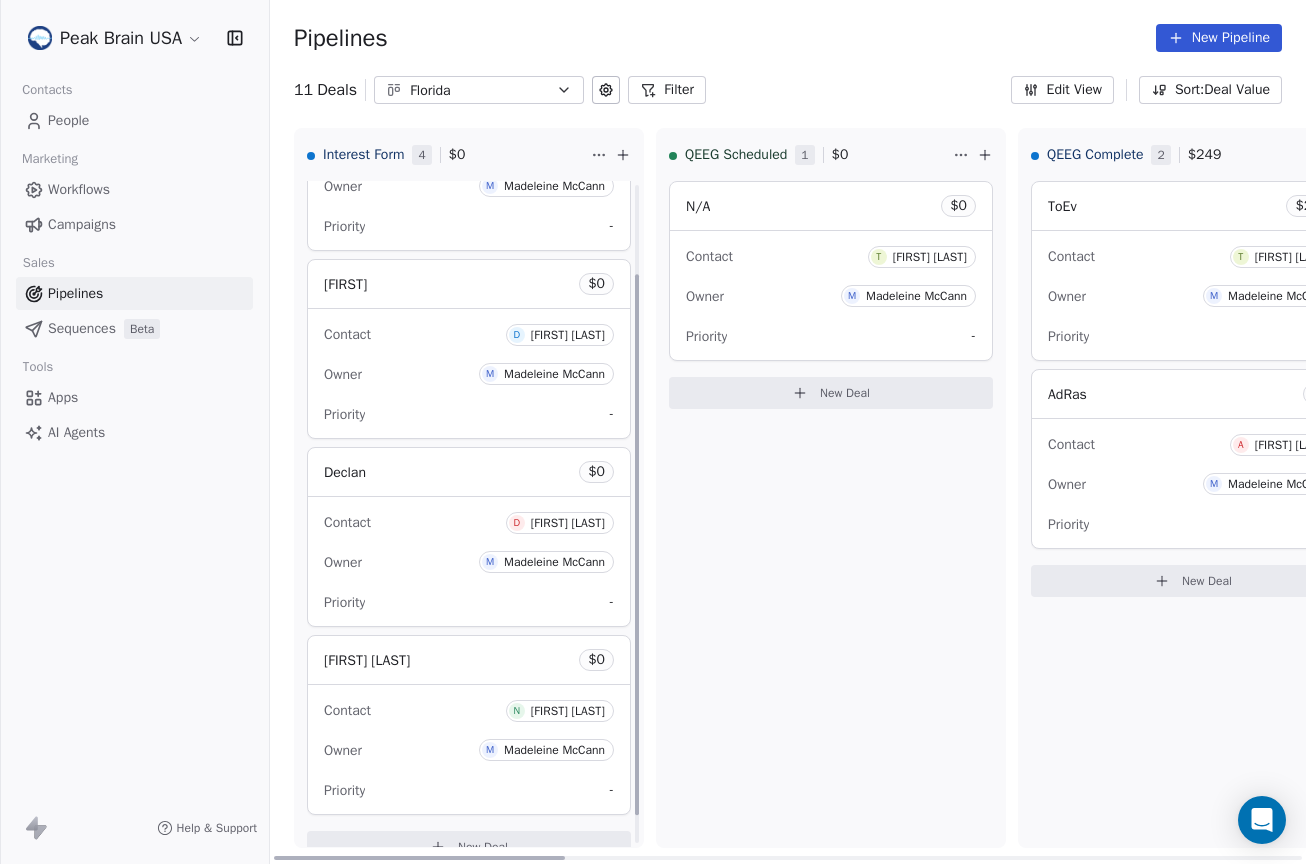 scroll, scrollTop: 144, scrollLeft: 0, axis: vertical 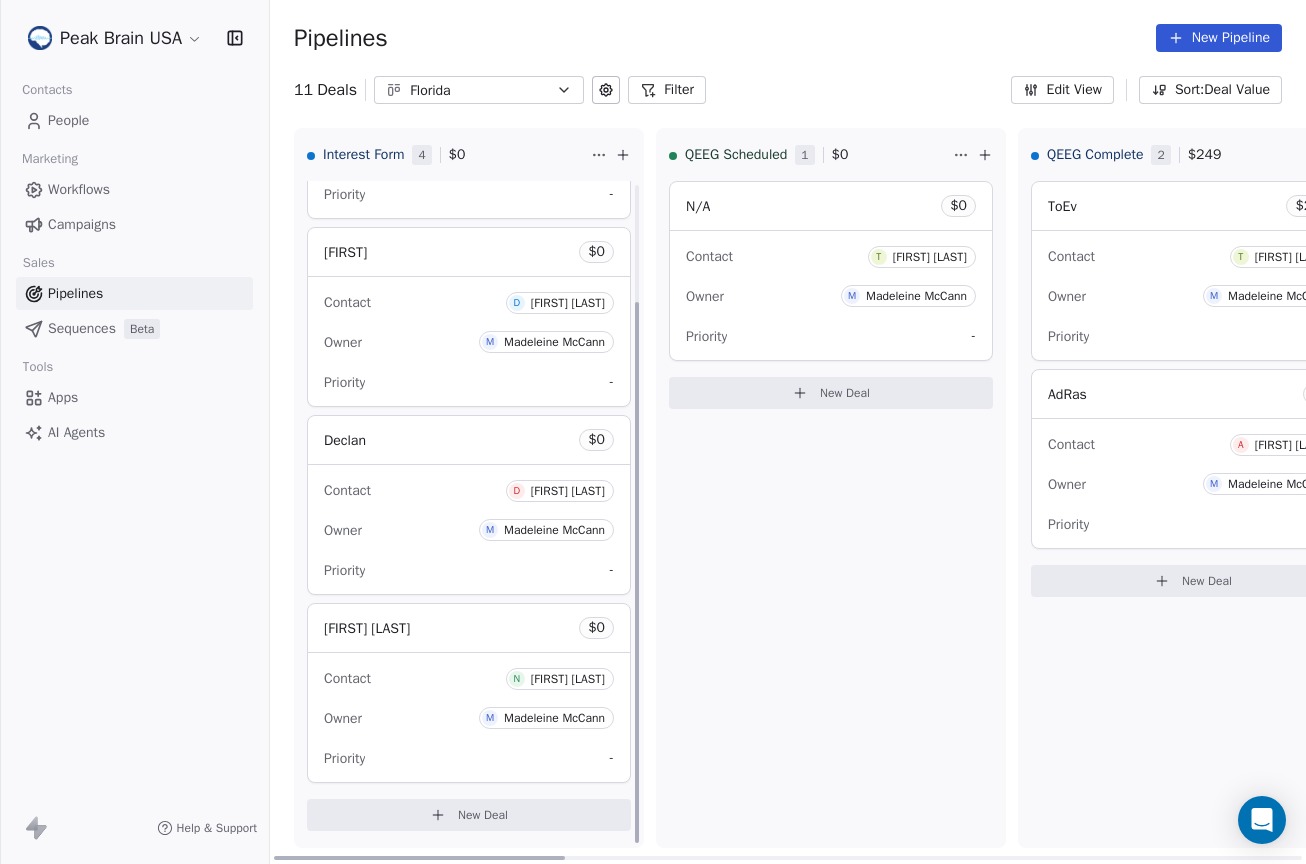 click on "[FIRST] $ 0" at bounding box center [469, 440] 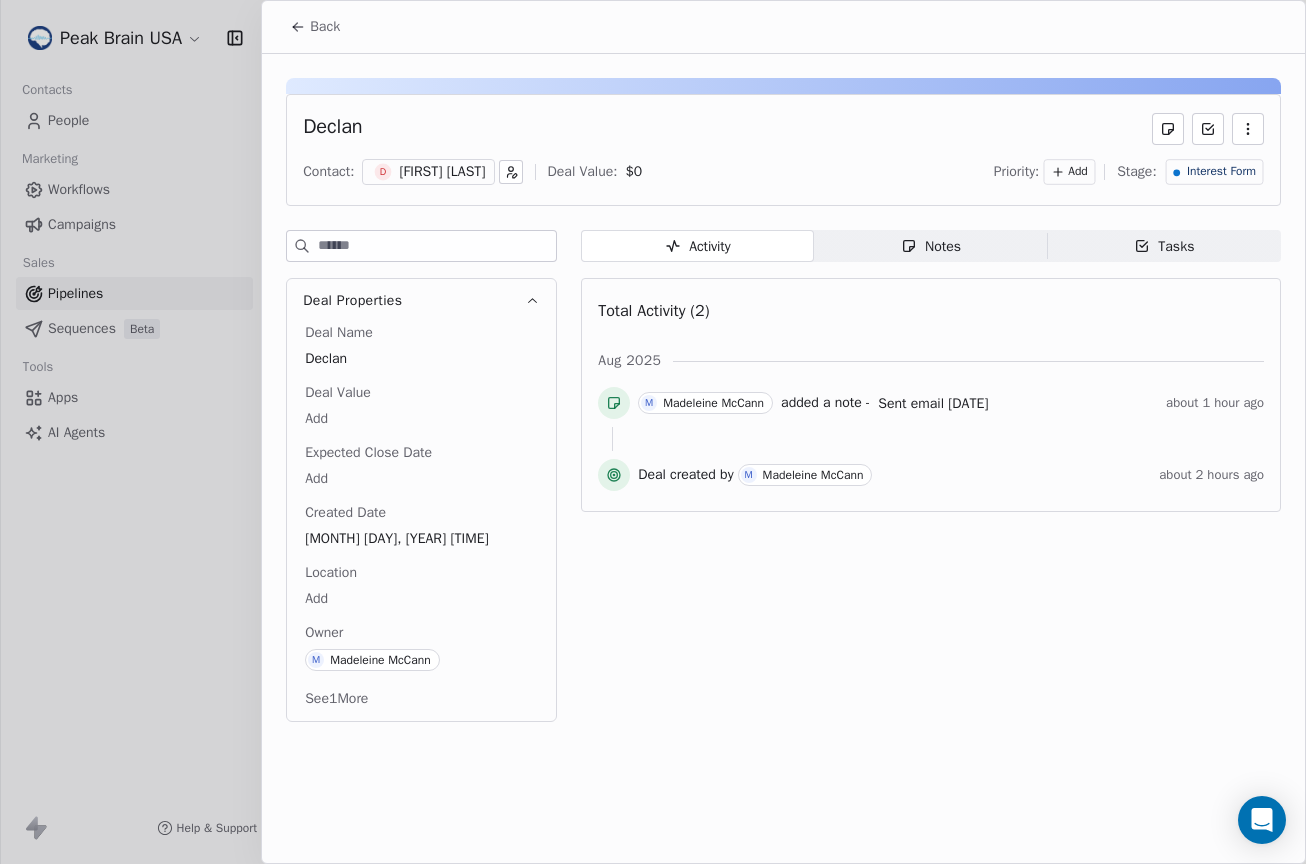 click 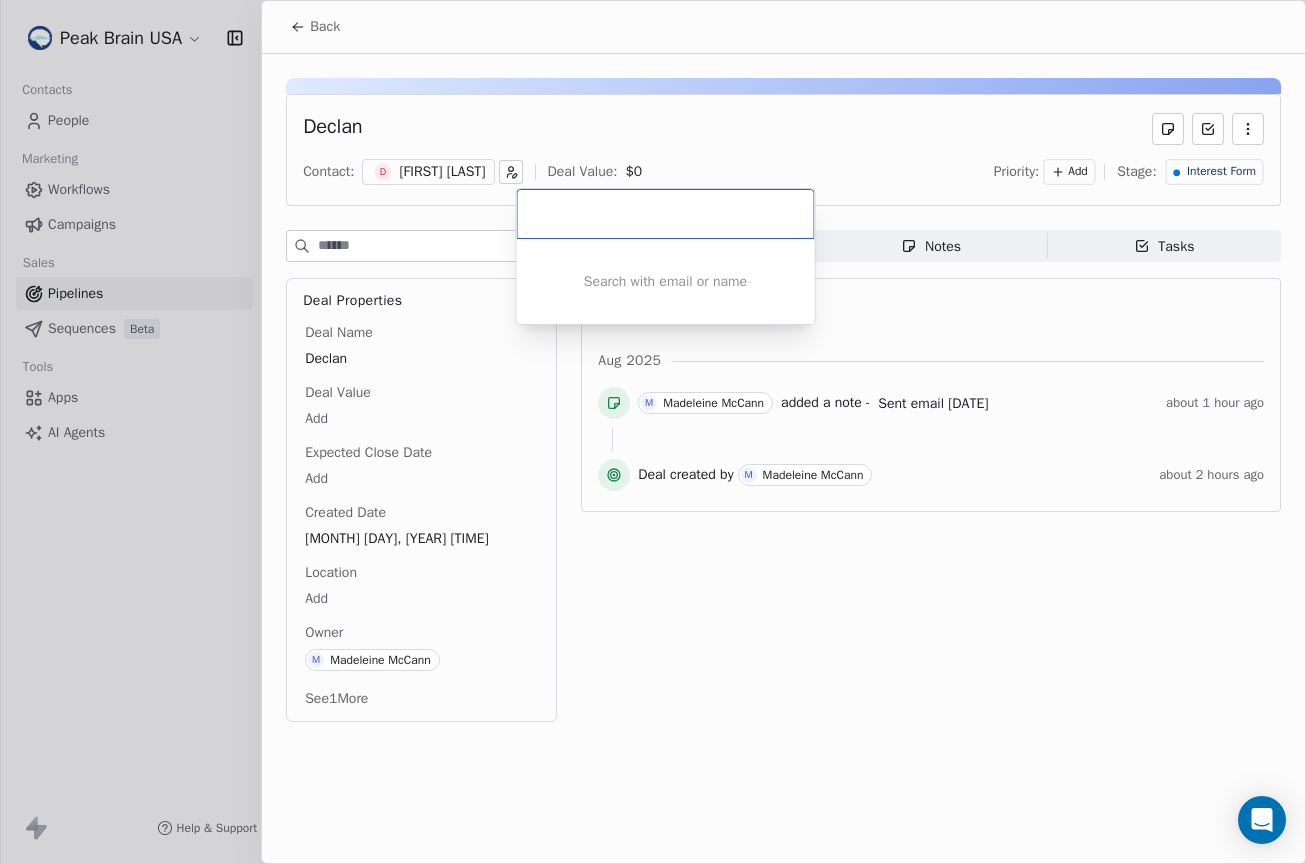 click on "Peak Brain USA Contacts People Marketing Workflows Campaigns Sales Pipelines Sequences Beta Tools Apps AI Agents Help & Support Pipelines New Pipeline 11 Deals Florida Filter Edit View Sort: Deal Value Interest Form 4 $ 0 N/A $ 0 Contact J [FIRST] [LAST] Owner M [LAST] Priority - [LAST] $ 0 Contact D [LAST] [LAST] Owner M [LAST] Priority - [LAST] $ 0 Contact D [LAST] [LAST] Owner M [LAST] Priority - [LAST] $ 0 Contact N [LAST] [LAST] Owner M [LAST] Priority - New Deal QEEG Scheduled 1 $ 0 N/A $ 0 Contact T [FIRST] [LAST] Owner M [LAST] Priority - New Deal QEEG Complete 2 $ 249 ToEv $ 249 Contact T [FIRST] [LAST] Owner M [LAST] Priority - AdRas $ 0 Contact A [LAST] [LAST] Owner M [LAST] Priority - New Deal QEEG Reviewed 3 $ 498 RoEL $ 249 Contact R [LAST] [LAST] Owner M [LAST] Priority - GrKes $ 249 Contact G [LAST] [LAST] Owner M [LAST] Priority - AnOr $ 0 Contact A [LAST] [LAST] Owner M [LAST] - 0 $" at bounding box center (653, 432) 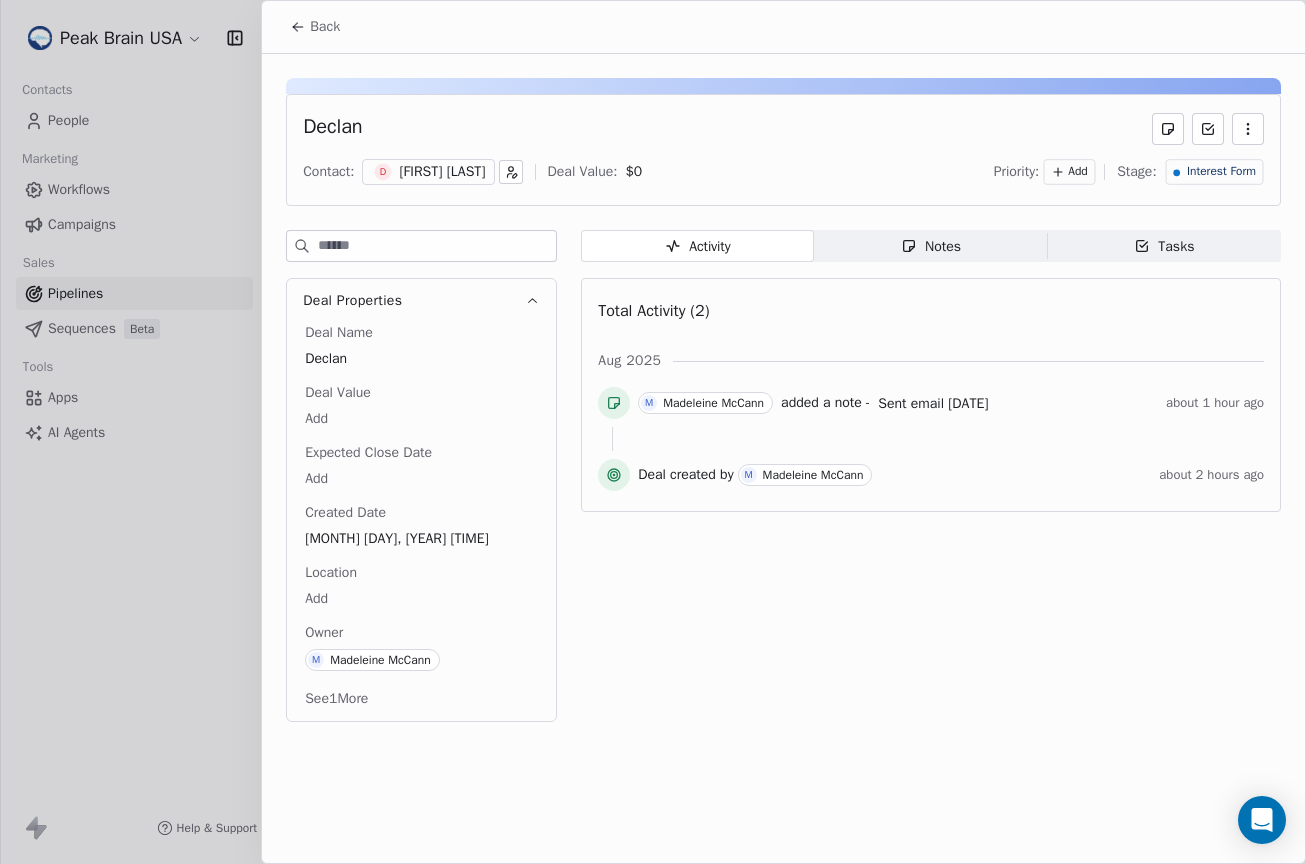 click on "Declan" at bounding box center [332, 129] 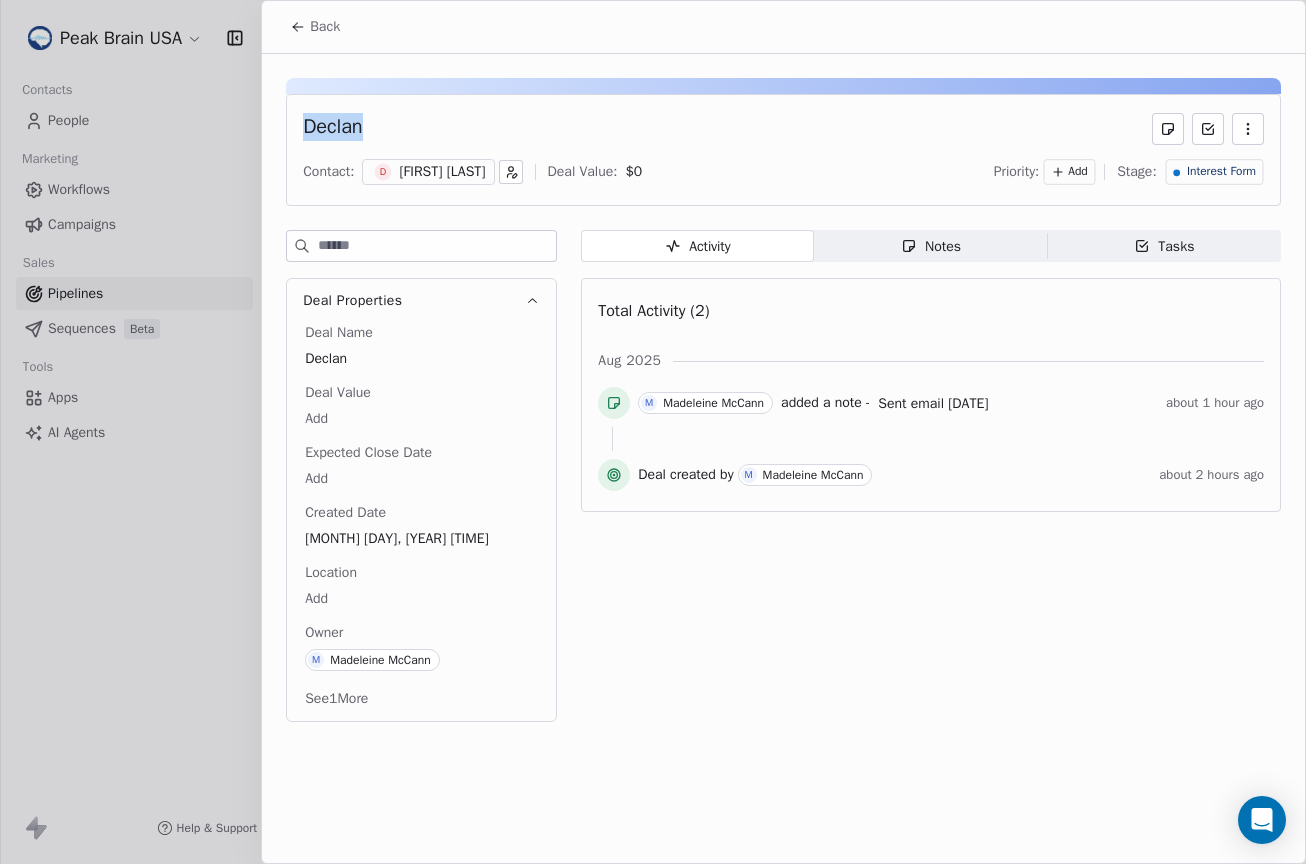 click on "Declan" at bounding box center (332, 129) 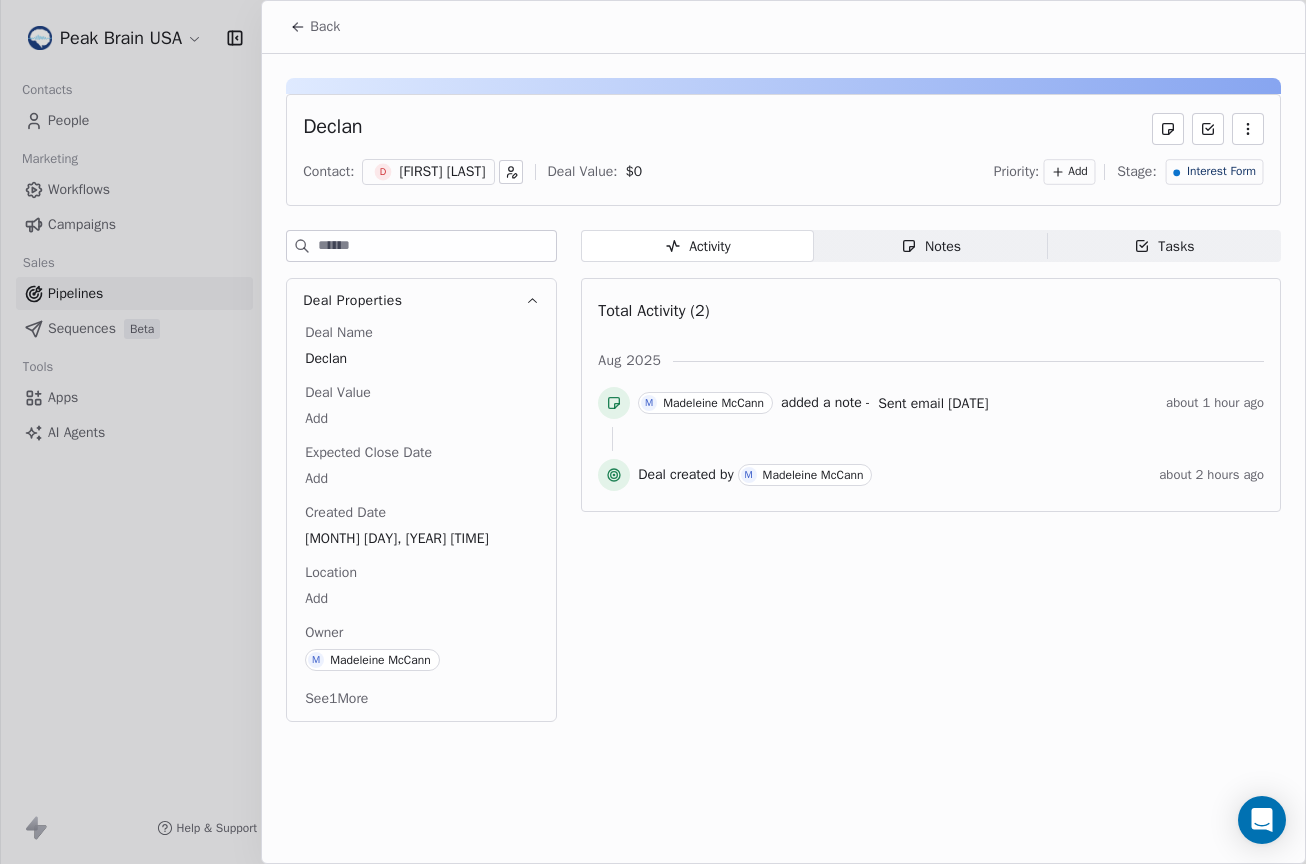 click on "Declan" at bounding box center (783, 129) 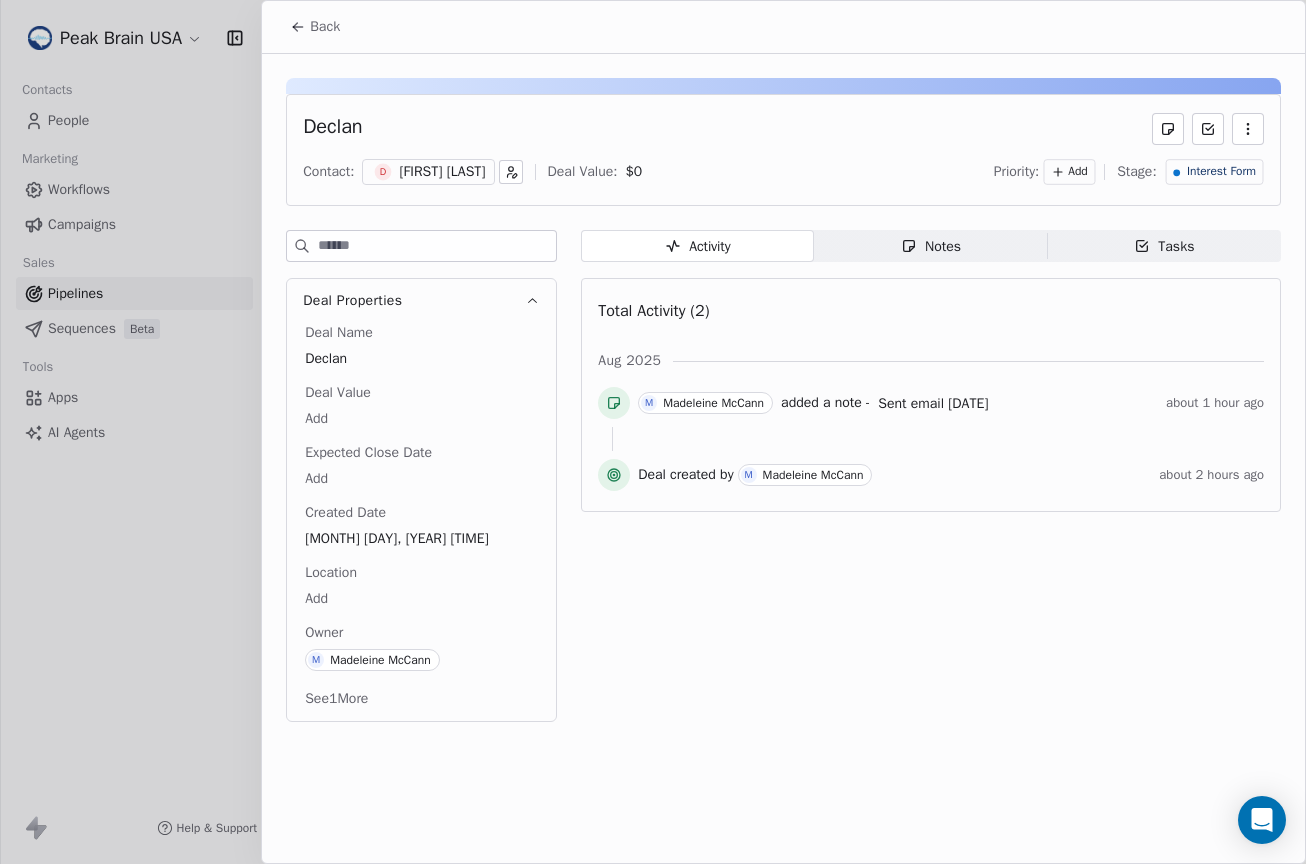 click on "See  1  More" at bounding box center (336, 699) 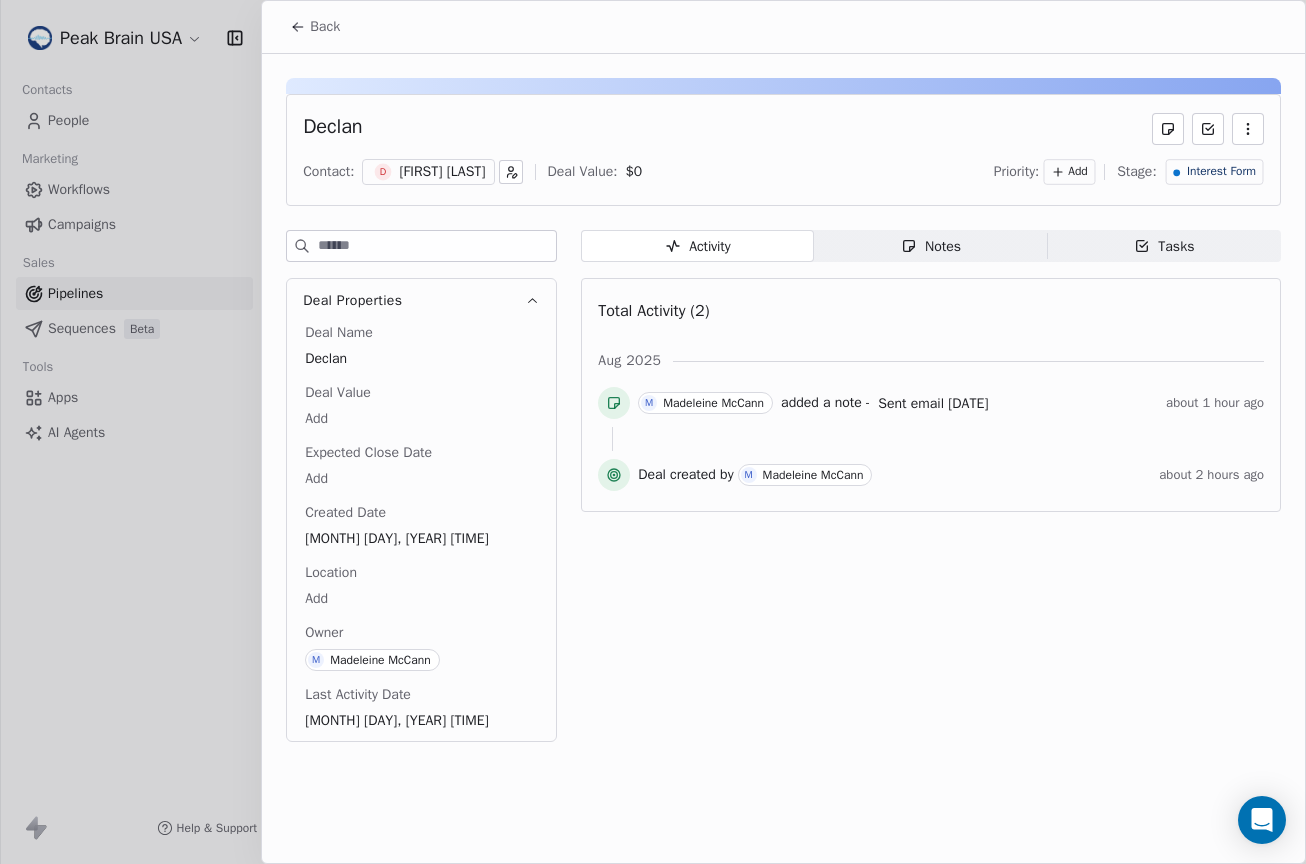 click 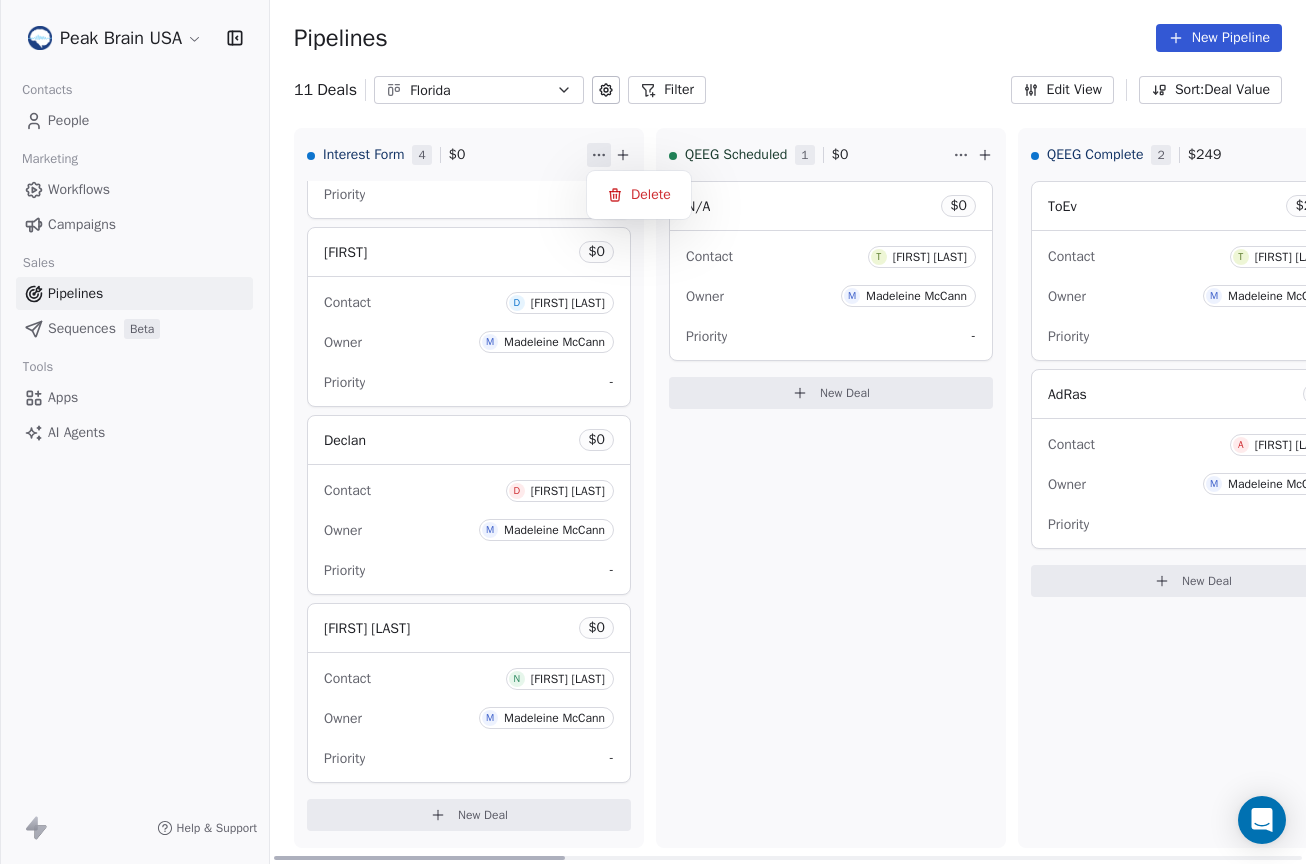 click on "Peak Brain USA Contacts People Marketing Workflows Campaigns Sales Pipelines Sequences Beta Tools Apps AI Agents Help & Support Pipelines New Pipeline 11 Deals Florida Filter Edit View Sort: Deal Value Interest Form 4 $ 0 N/A $ 0 Contact J [FIRST] [LAST] Owner M [LAST] Priority - [LAST] $ 0 Contact D [LAST] [LAST] Owner M [LAST] Priority - [LAST] $ 0 Contact D [LAST] [LAST] Owner M [LAST] Priority - [LAST] $ 0 Contact N [LAST] [LAST] Owner M [LAST] Priority - New Deal QEEG Scheduled 1 $ 0 N/A $ 0 Contact T [FIRST] [LAST] Owner M [LAST] Priority - New Deal QEEG Complete 2 $ 249 ToEv $ 249 Contact T [FIRST] [LAST] Owner M [LAST] Priority - AdRas $ 0 Contact A [LAST] [LAST] Owner M [LAST] Priority - New Deal QEEG Reviewed 3 $ 498 RoEL $ 249 Contact R [LAST] [LAST] Owner M [LAST] Priority - GrKes $ 249 Contact G [LAST] [LAST] Owner M [LAST] Priority - AnOr $ 0 Contact A [LAST] [LAST] Owner M [LAST] - 0 $" at bounding box center [653, 432] 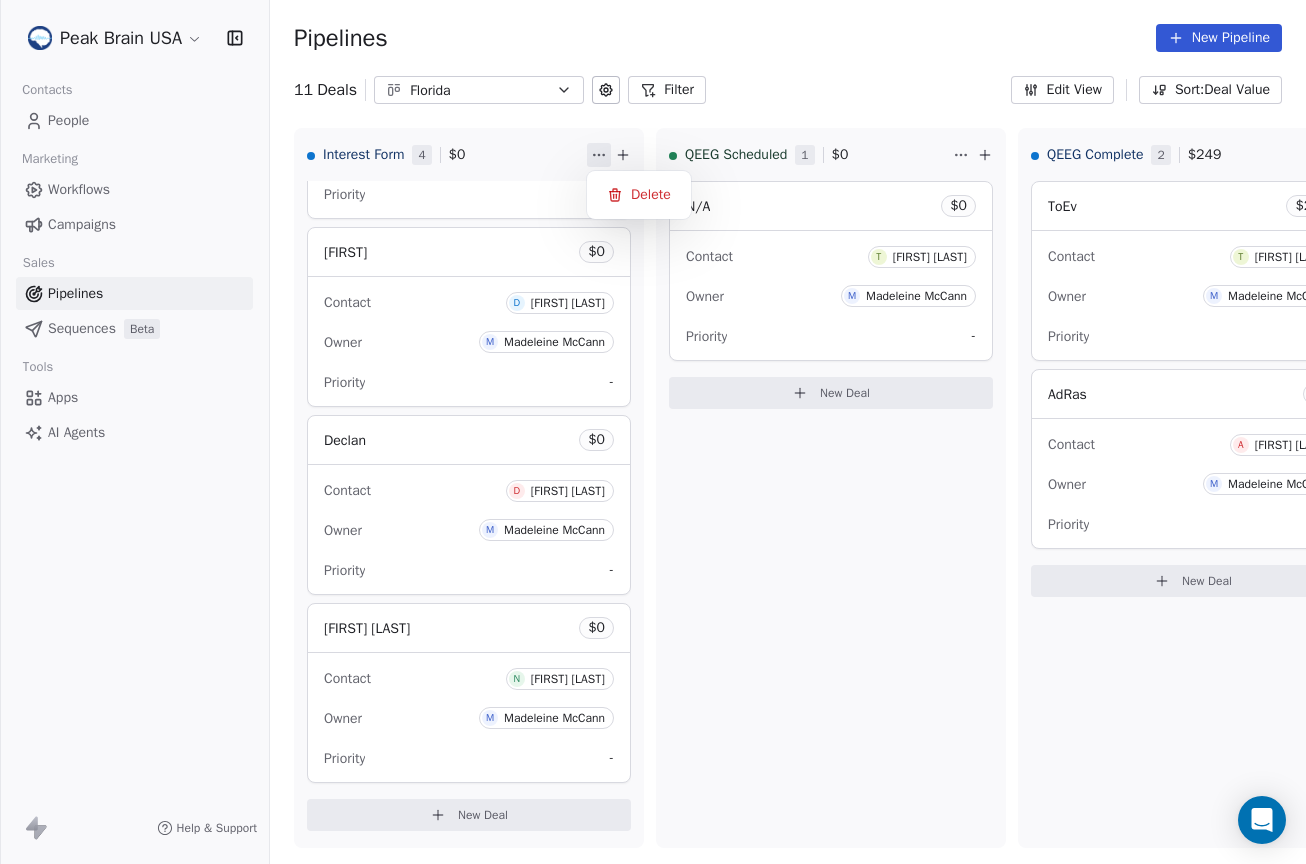 click on "Peak Brain USA Contacts People Marketing Workflows Campaigns Sales Pipelines Sequences Beta Tools Apps AI Agents Help & Support Pipelines New Pipeline 11 Deals Florida Filter Edit View Sort: Deal Value Interest Form 4 $ 0 N/A $ 0 Contact J [FIRST] [LAST] Owner M [LAST] Priority - [LAST] $ 0 Contact D [LAST] [LAST] Owner M [LAST] Priority - [LAST] $ 0 Contact D [LAST] [LAST] Owner M [LAST] Priority - [LAST] $ 0 Contact N [LAST] [LAST] Owner M [LAST] Priority - New Deal QEEG Scheduled 1 $ 0 N/A $ 0 Contact T [FIRST] [LAST] Owner M [LAST] Priority - New Deal QEEG Complete 2 $ 249 ToEv $ 249 Contact T [FIRST] [LAST] Owner M [LAST] Priority - AdRas $ 0 Contact A [LAST] [LAST] Owner M [LAST] Priority - New Deal QEEG Reviewed 3 $ 498 RoEL $ 249 Contact R [LAST] [LAST] Owner M [LAST] Priority - GrKes $ 249 Contact G [LAST] [LAST] Owner M [LAST] Priority - AnOr $ 0 Contact A [LAST] [LAST] Owner M [LAST] - 0 $" at bounding box center (653, 432) 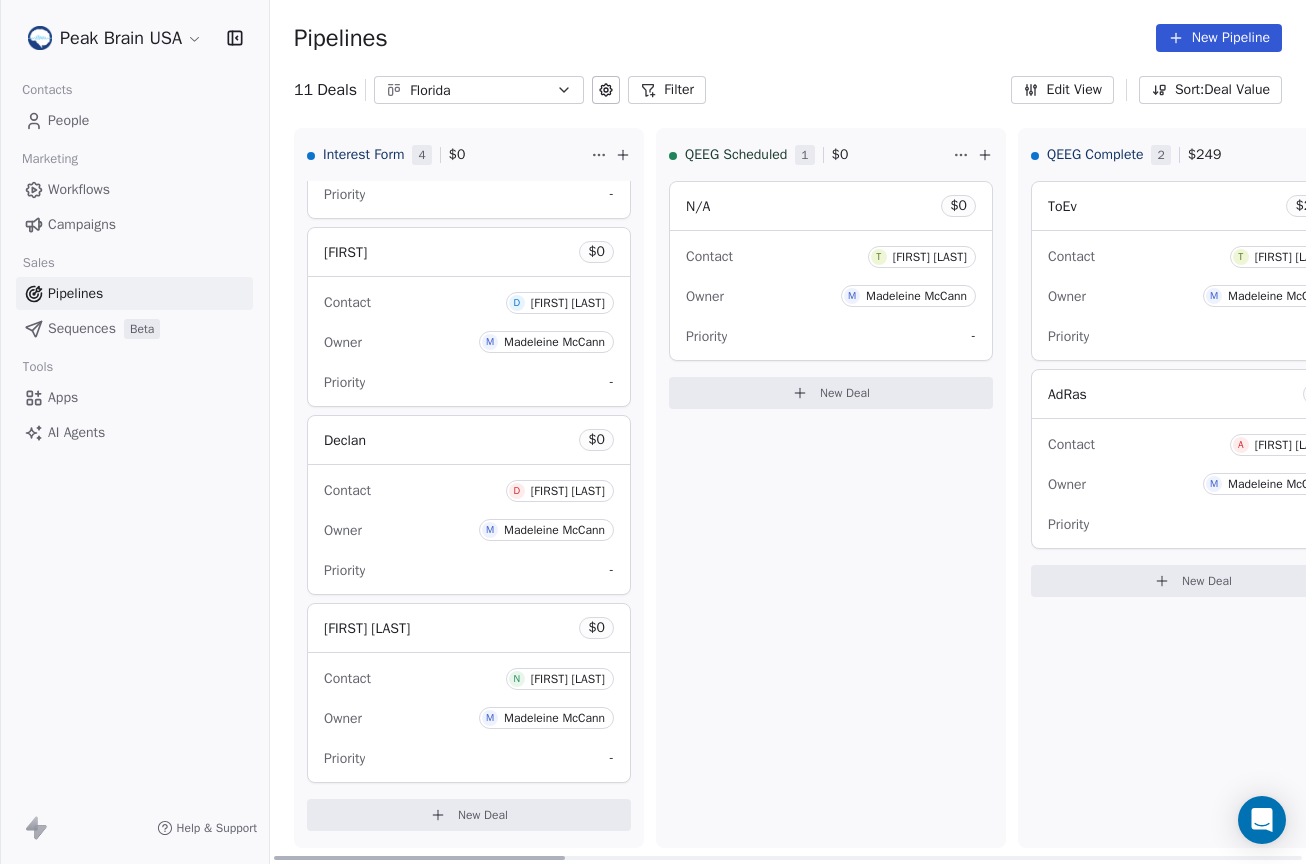 click on "Interest Form" at bounding box center [363, 155] 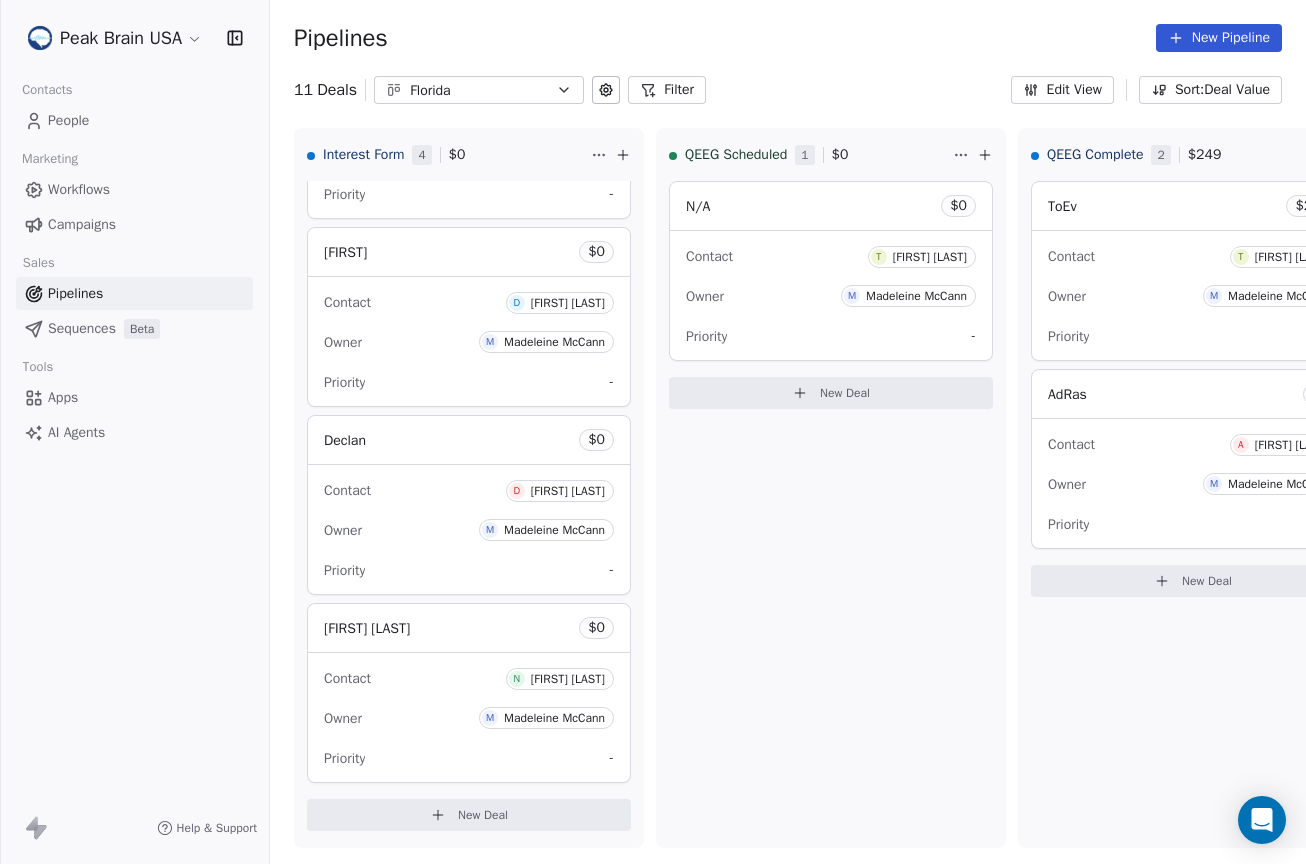 click 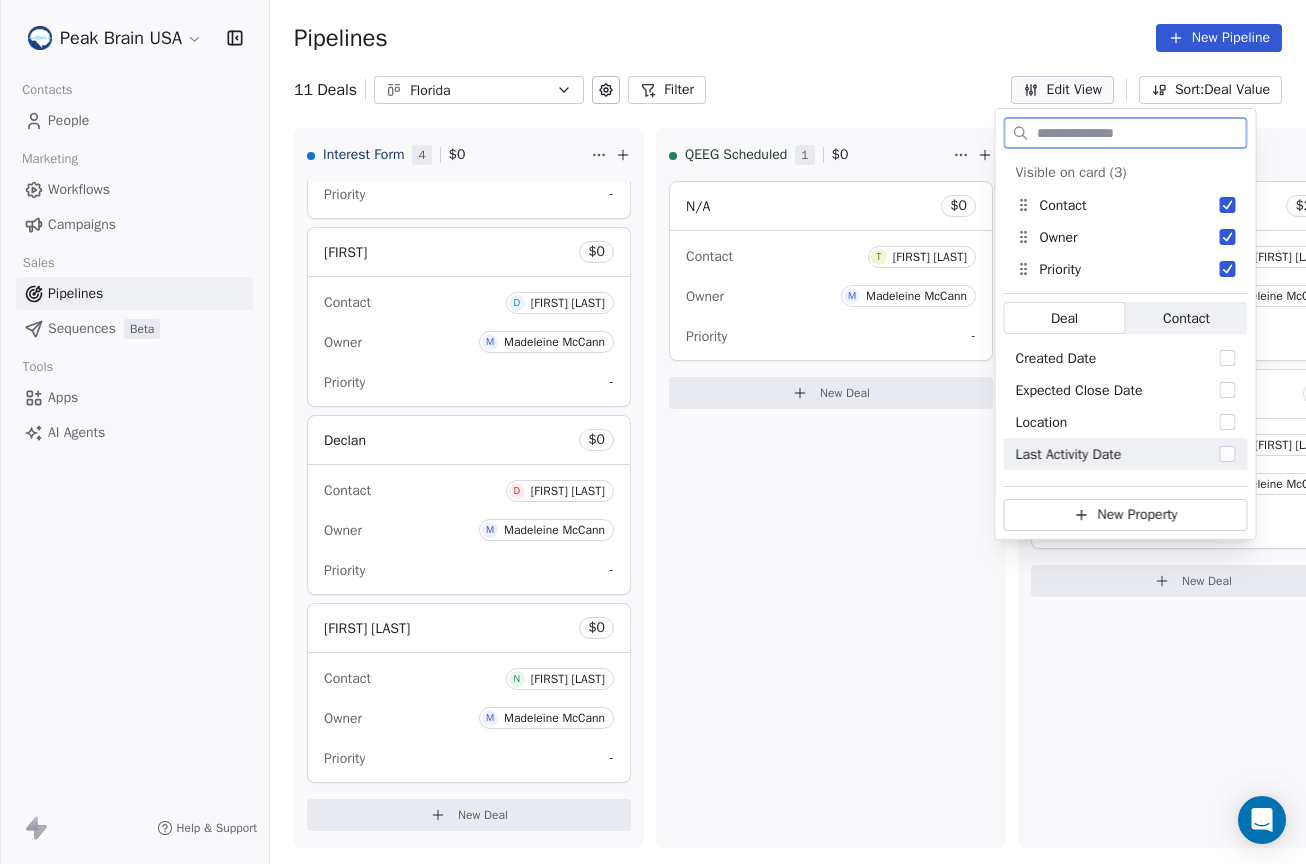 click on "New Property" at bounding box center (1126, 515) 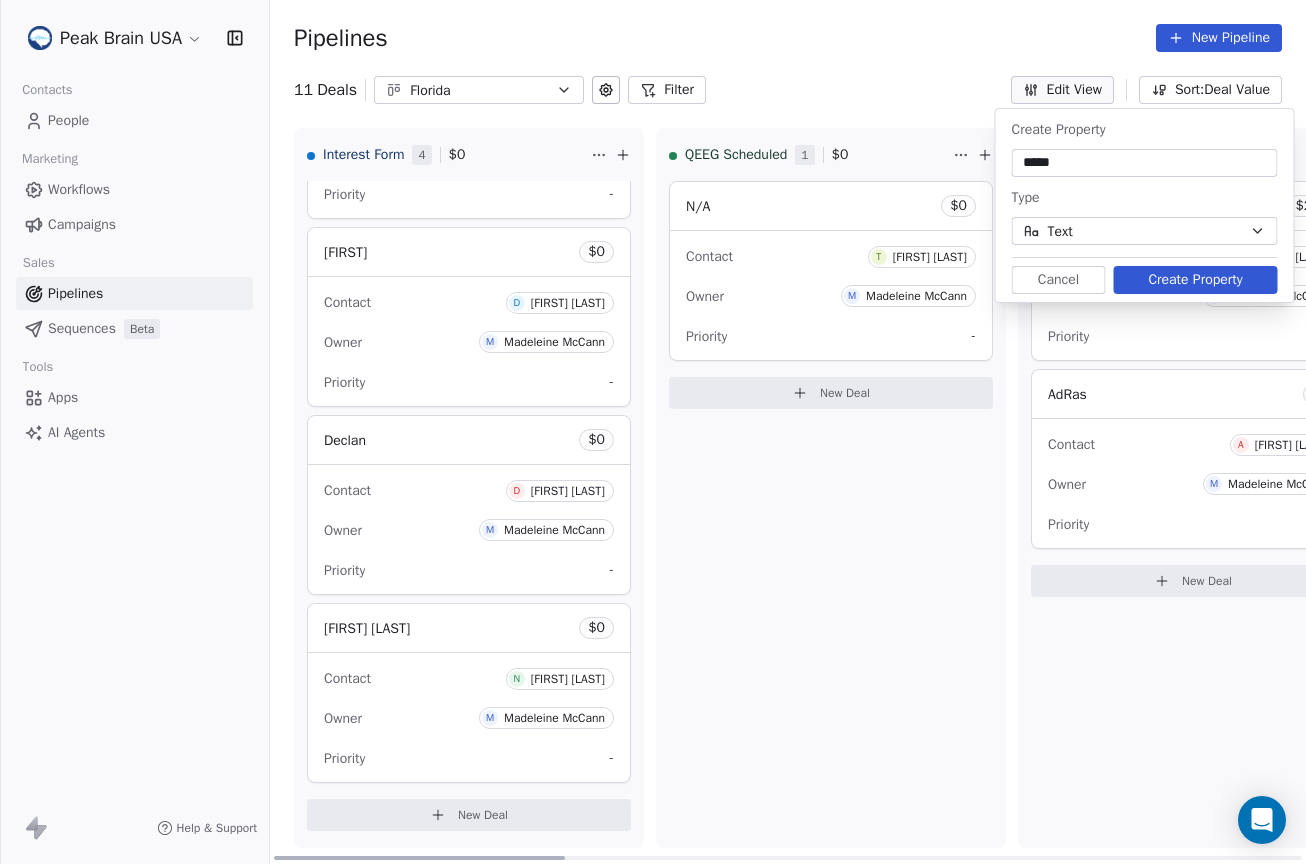 type on "*****" 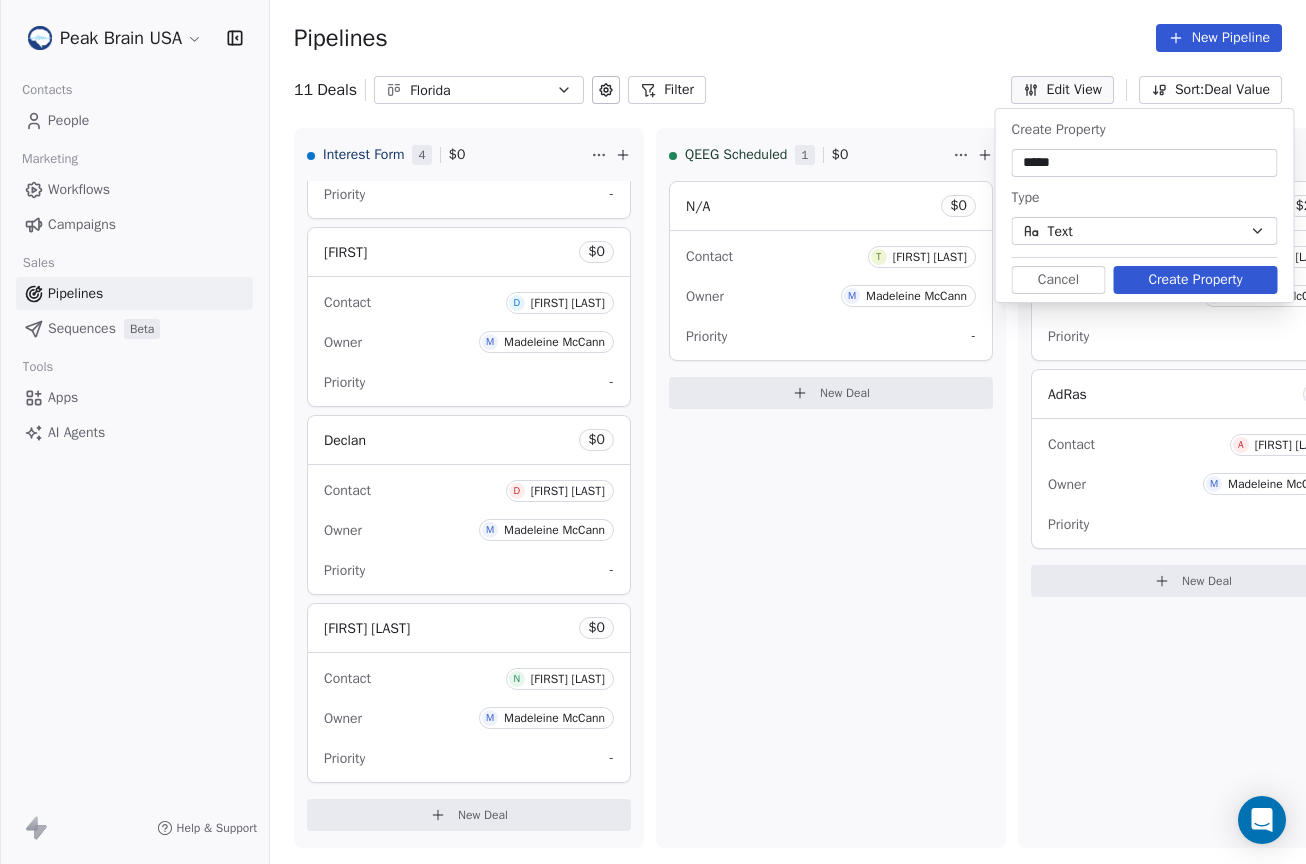 click on "Create Property" at bounding box center [1196, 280] 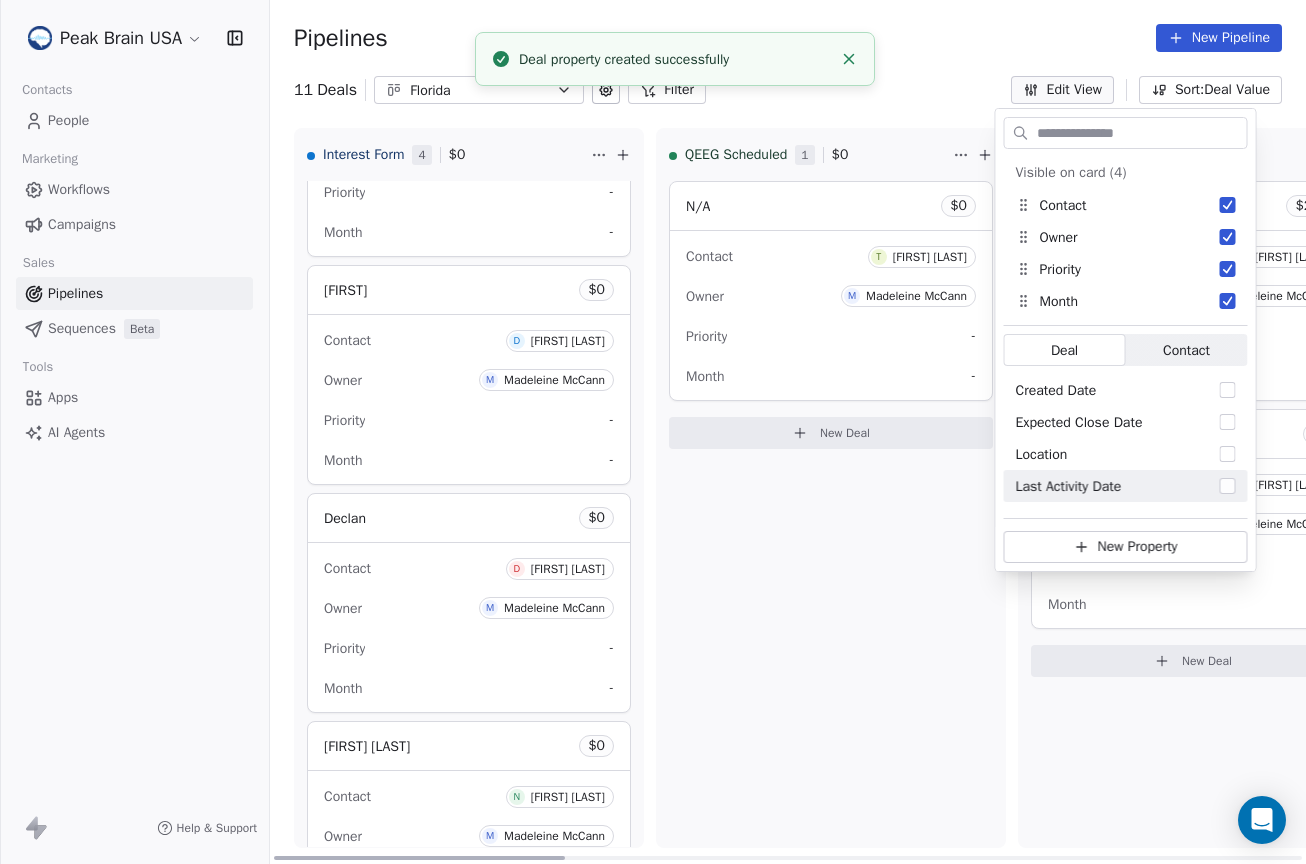 click on "QEEG Scheduled 1 $ 0 N/A $ 0 Contact T [FIRST] [LAST] Owner M [FIRST] [LAST] Priority - Month - New Deal" at bounding box center [831, 488] 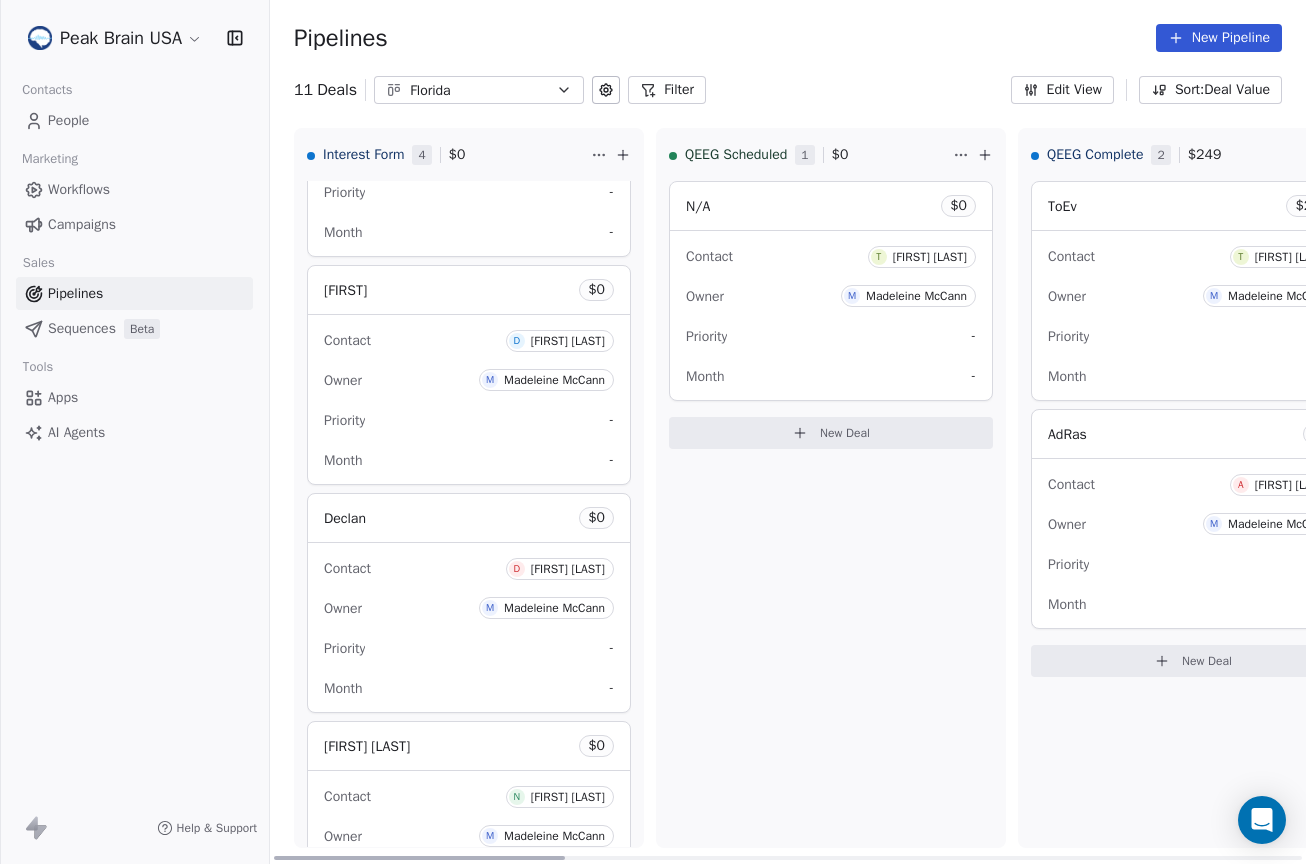 click on "Month -" at bounding box center [831, 376] 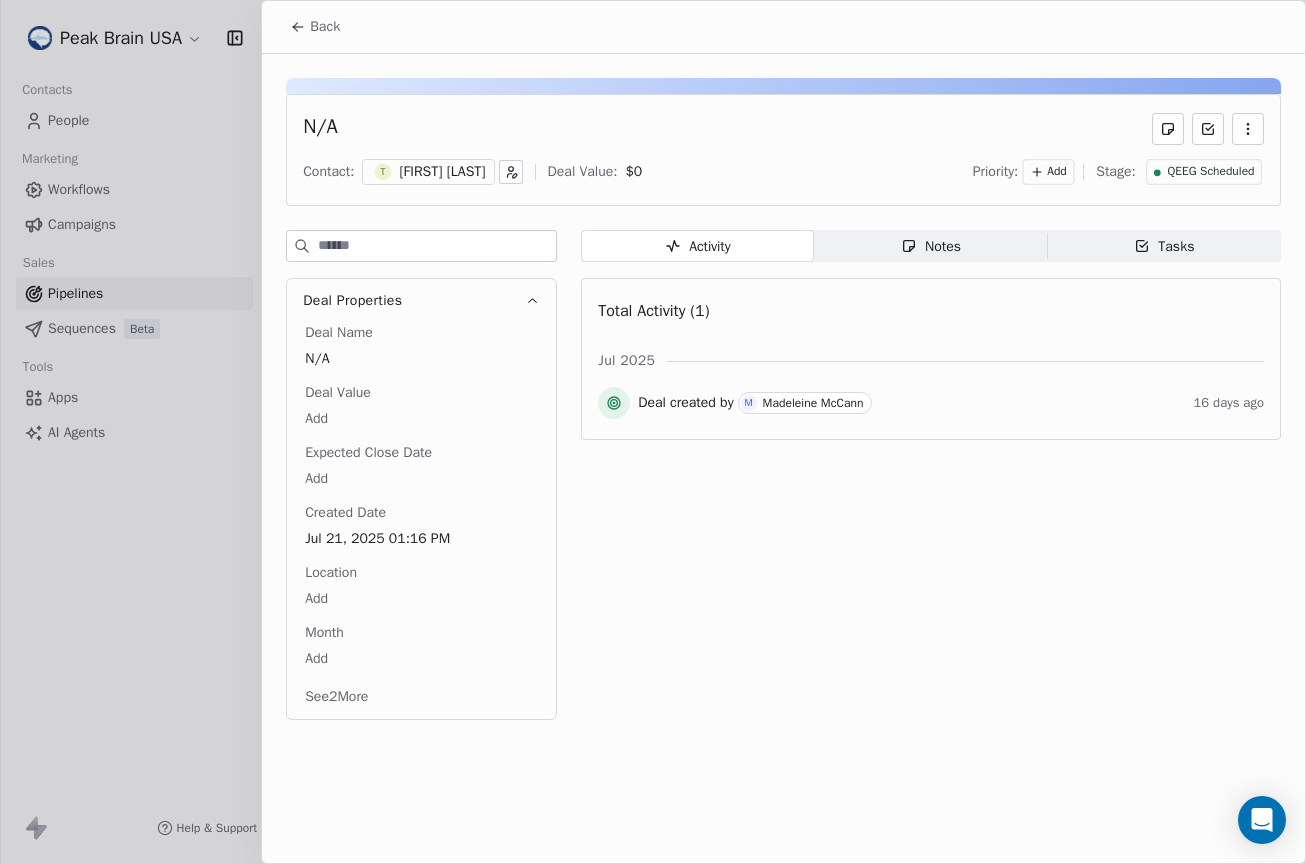 click on "N/A" at bounding box center [320, 129] 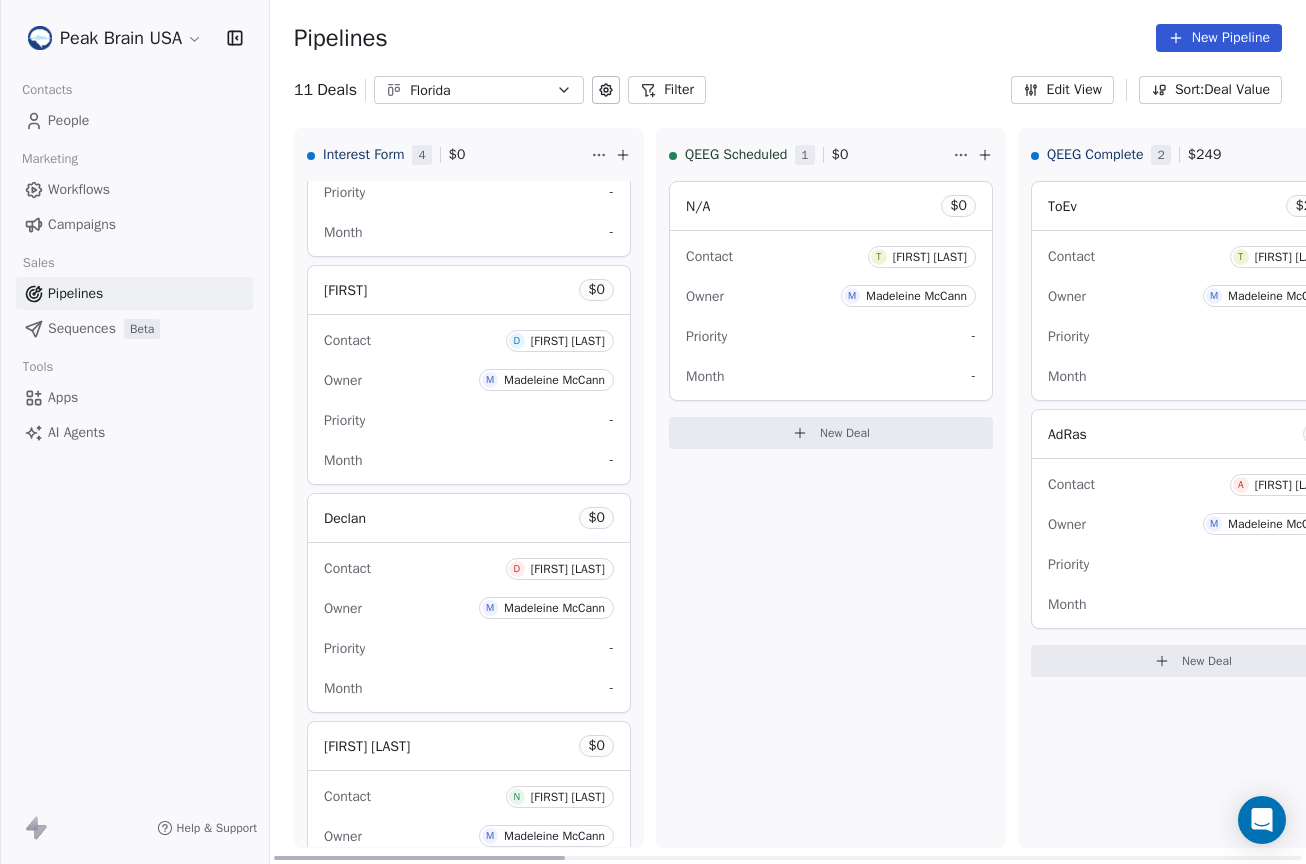 click on "Month -" at bounding box center [831, 376] 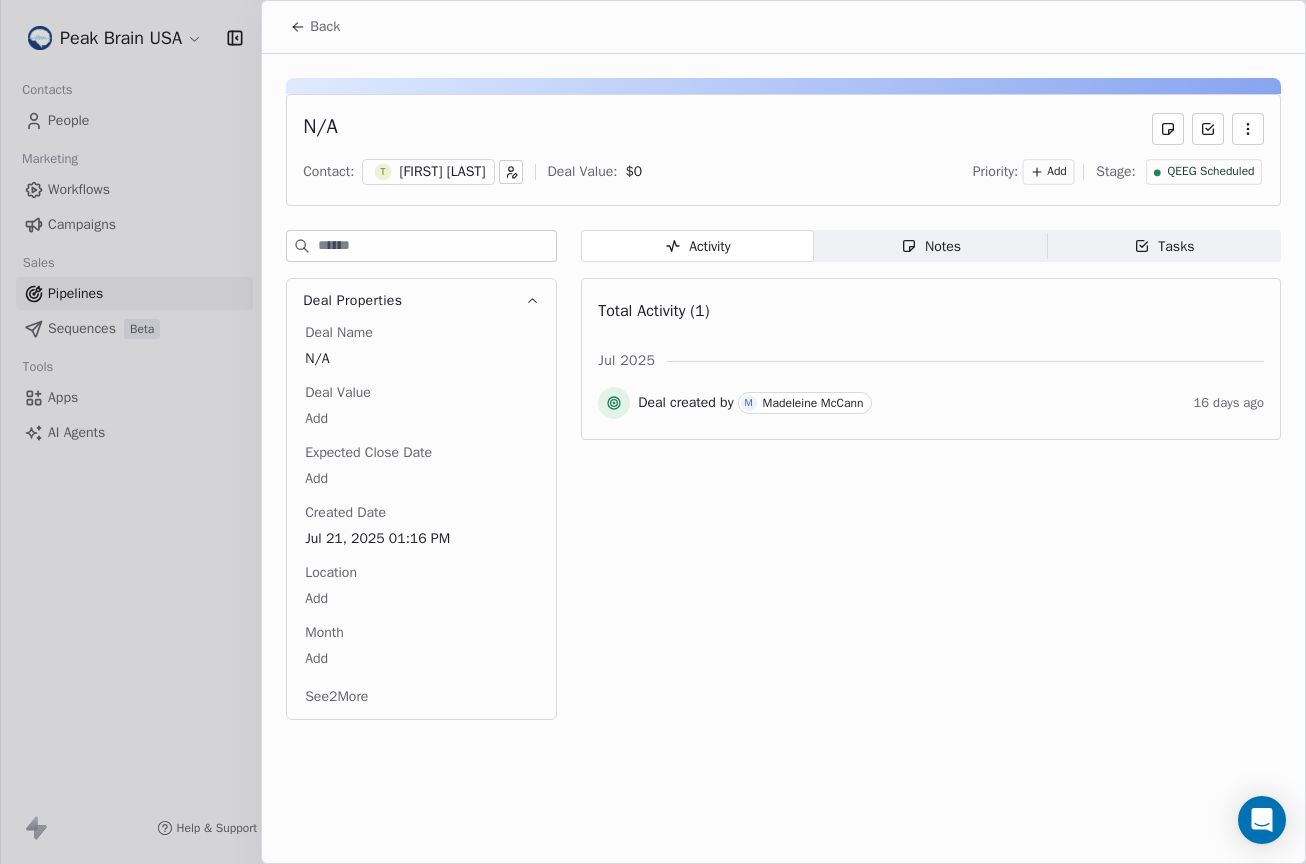 click at bounding box center (1248, 129) 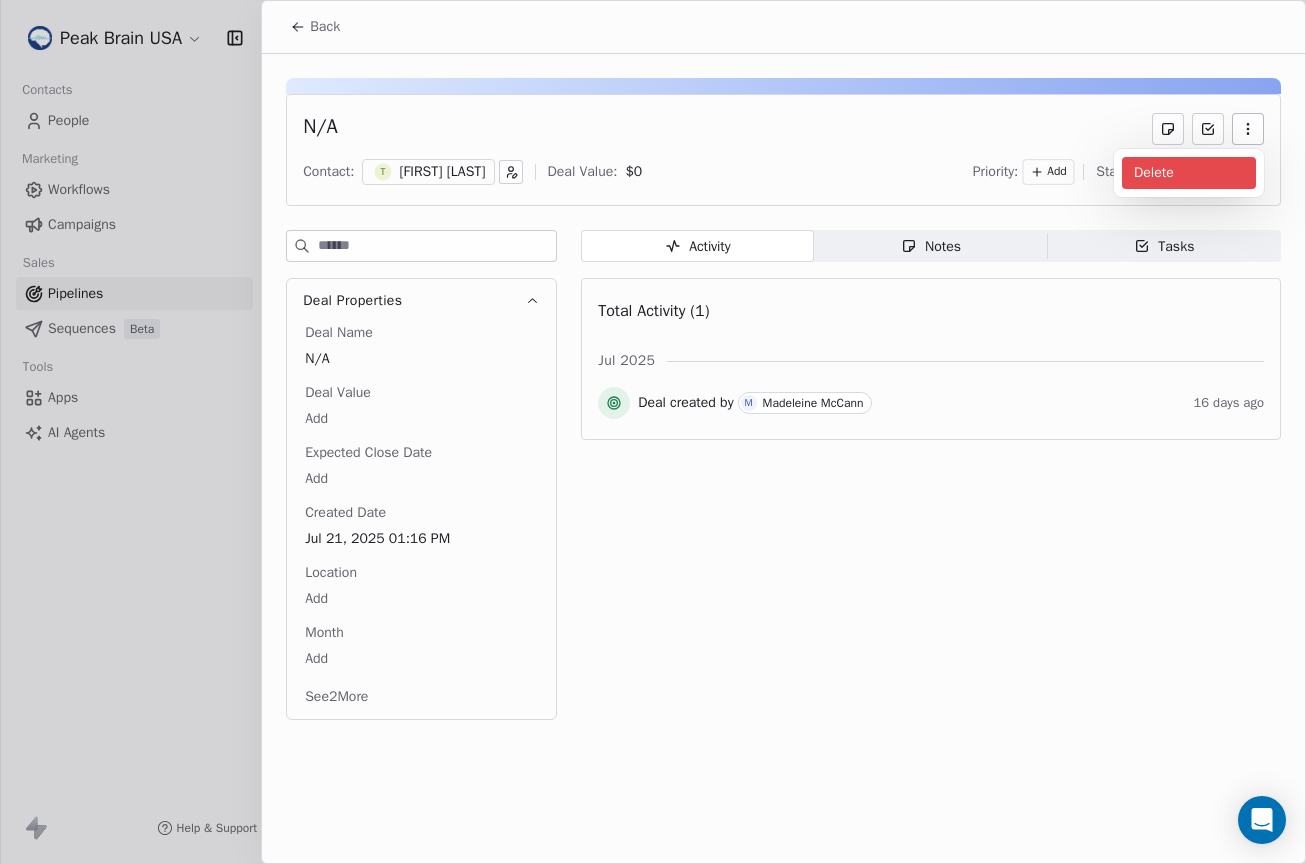 click on "Delete" at bounding box center [1189, 173] 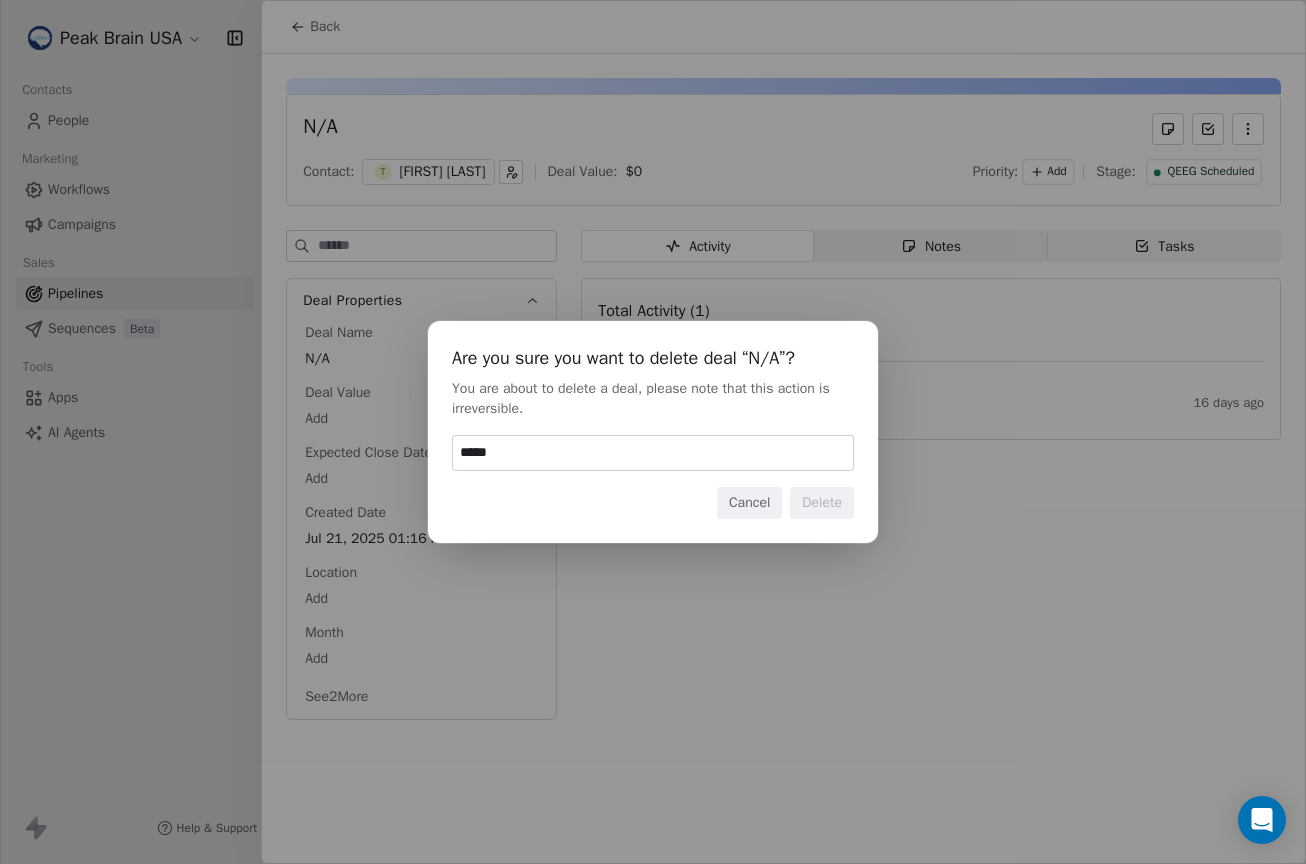 type on "******" 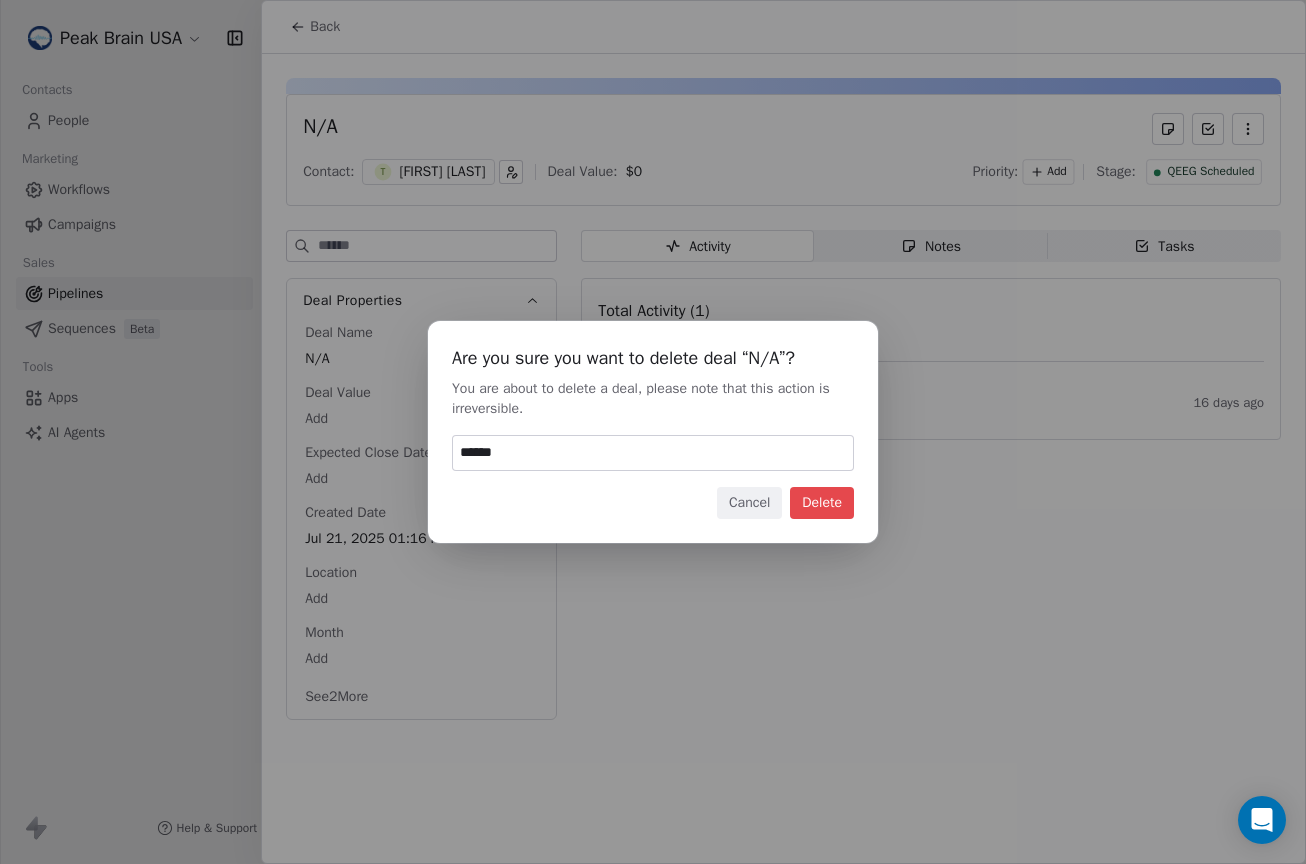 type 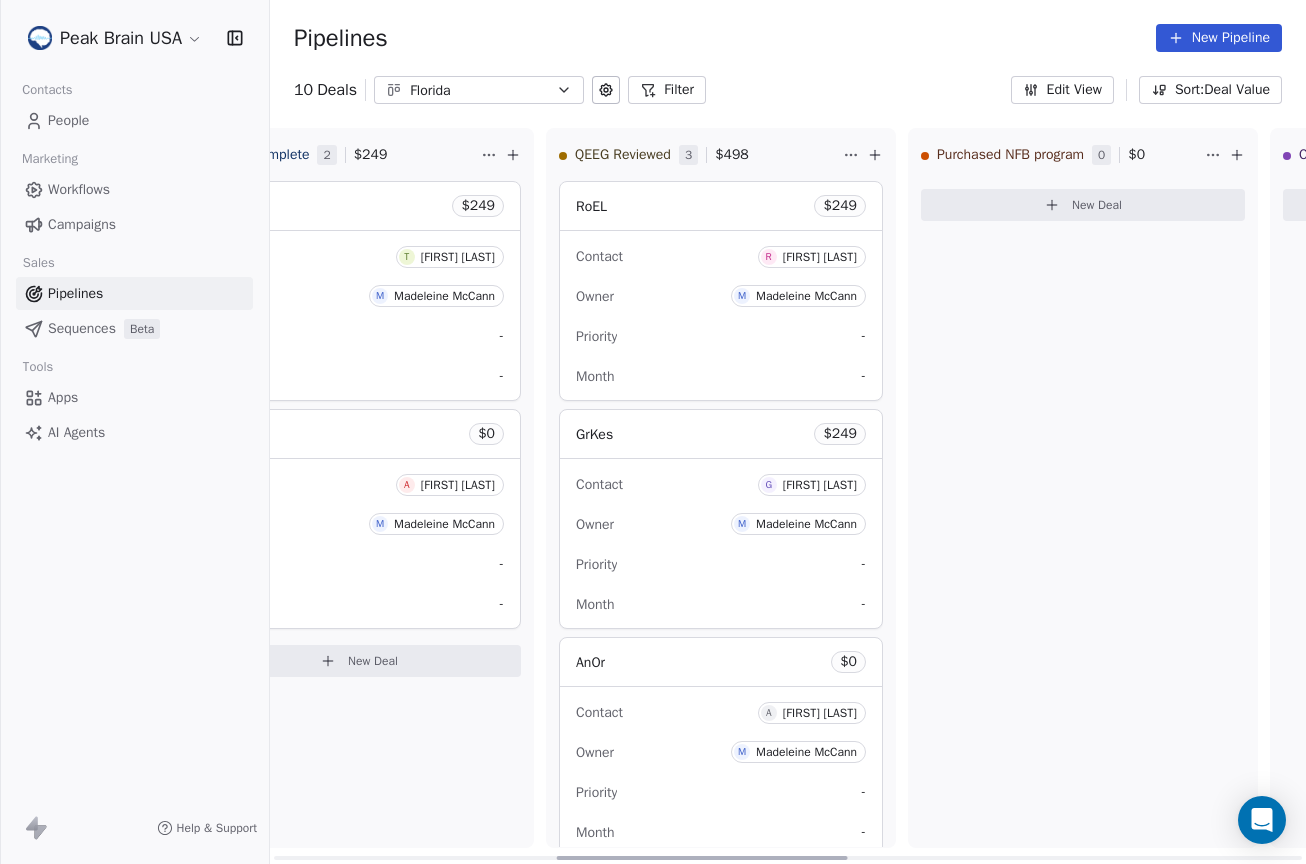 scroll, scrollTop: 0, scrollLeft: 1120, axis: horizontal 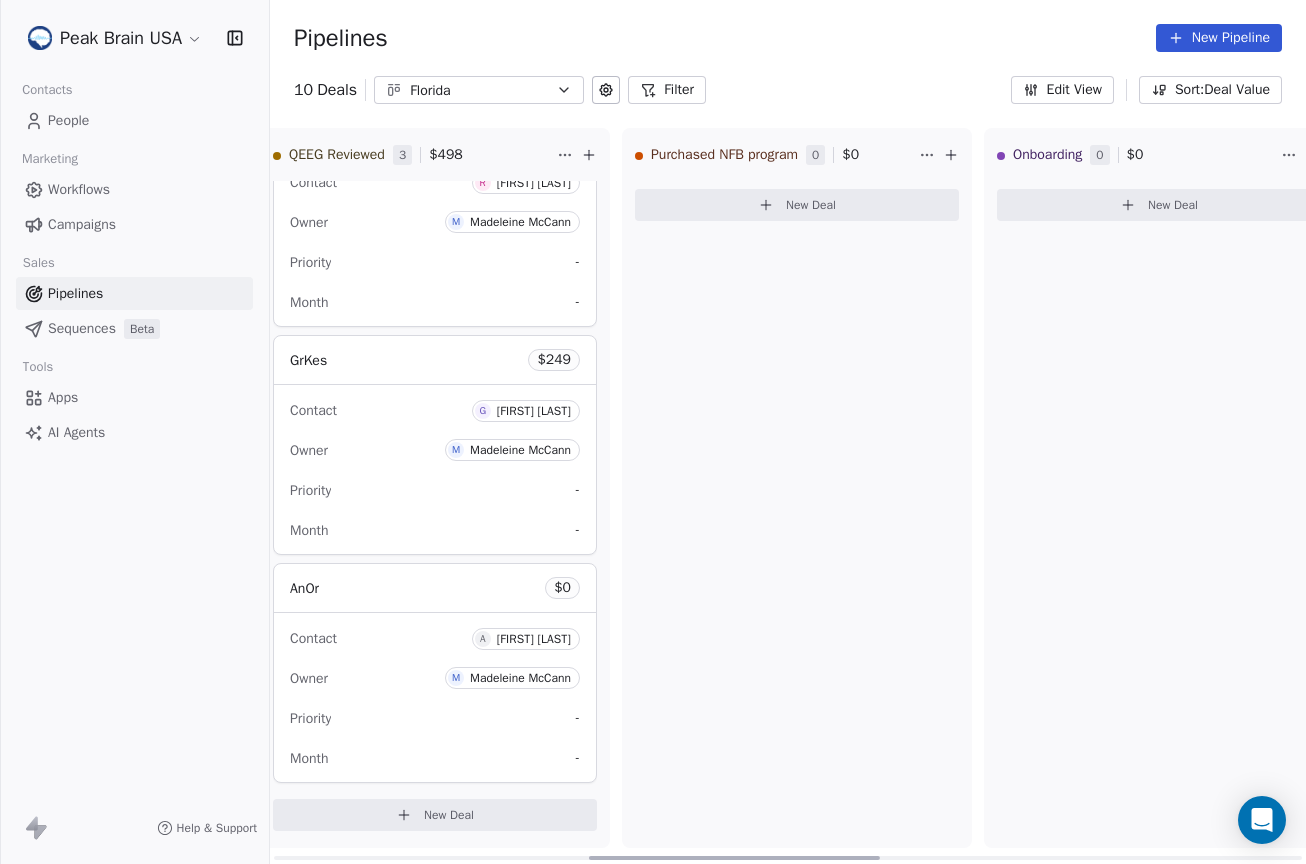click on "New Deal" at bounding box center (435, 815) 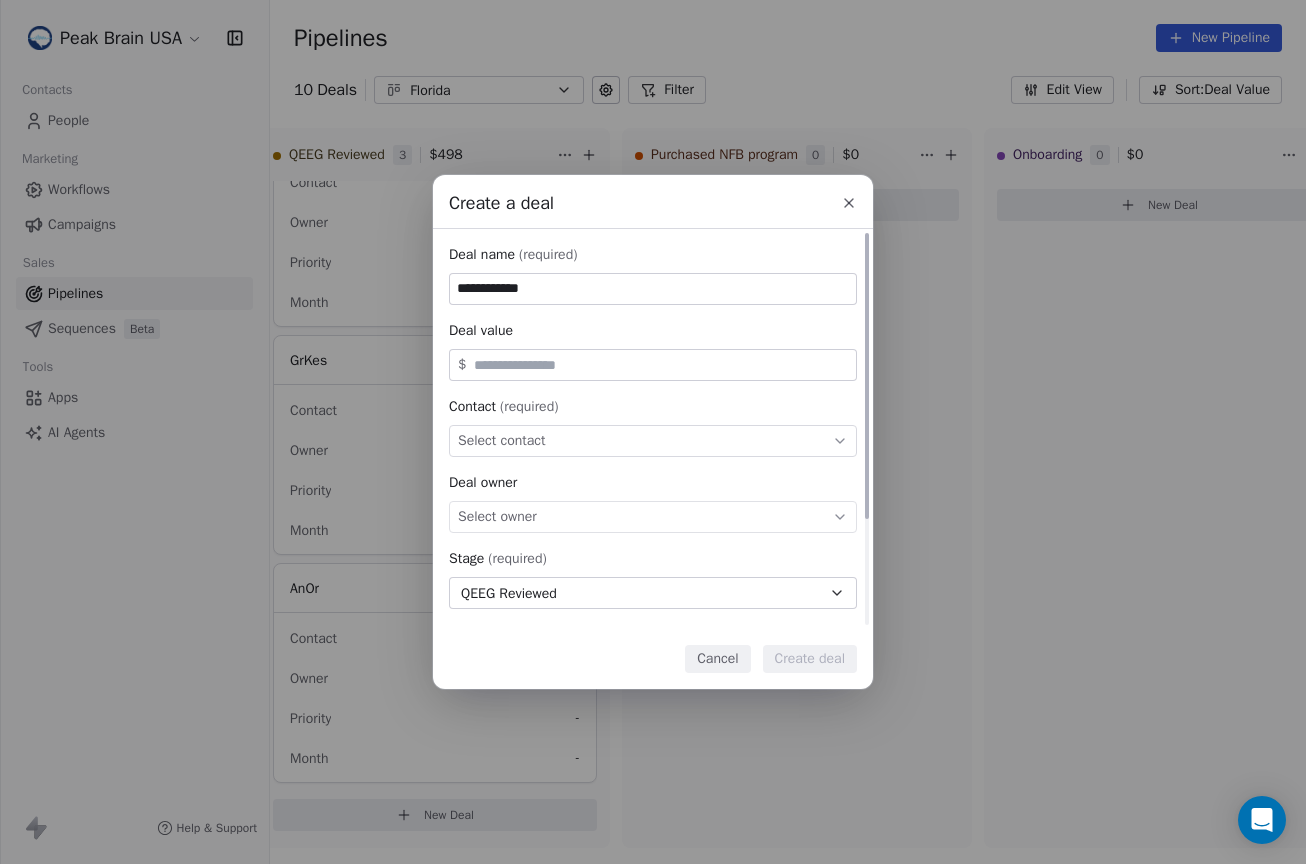type on "**********" 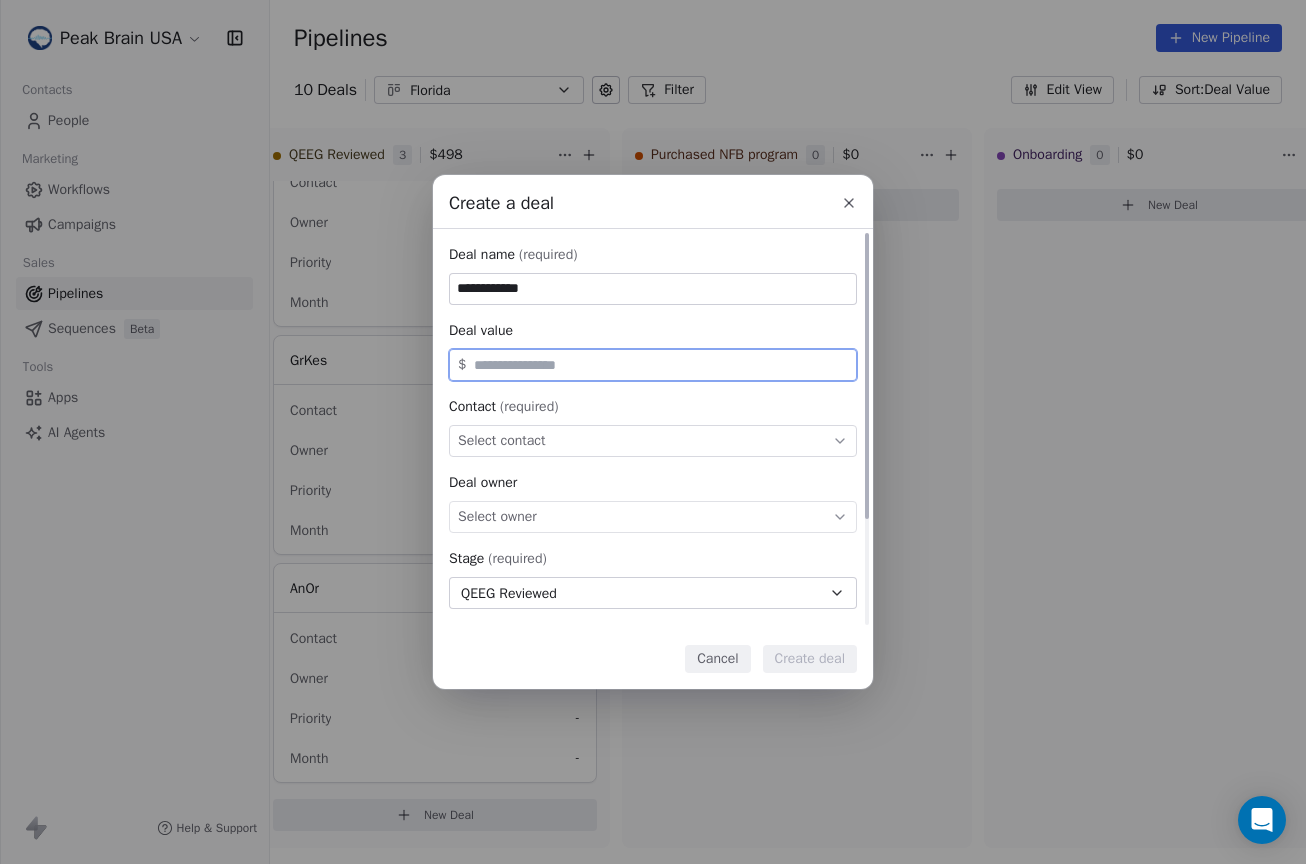 click at bounding box center [661, 365] 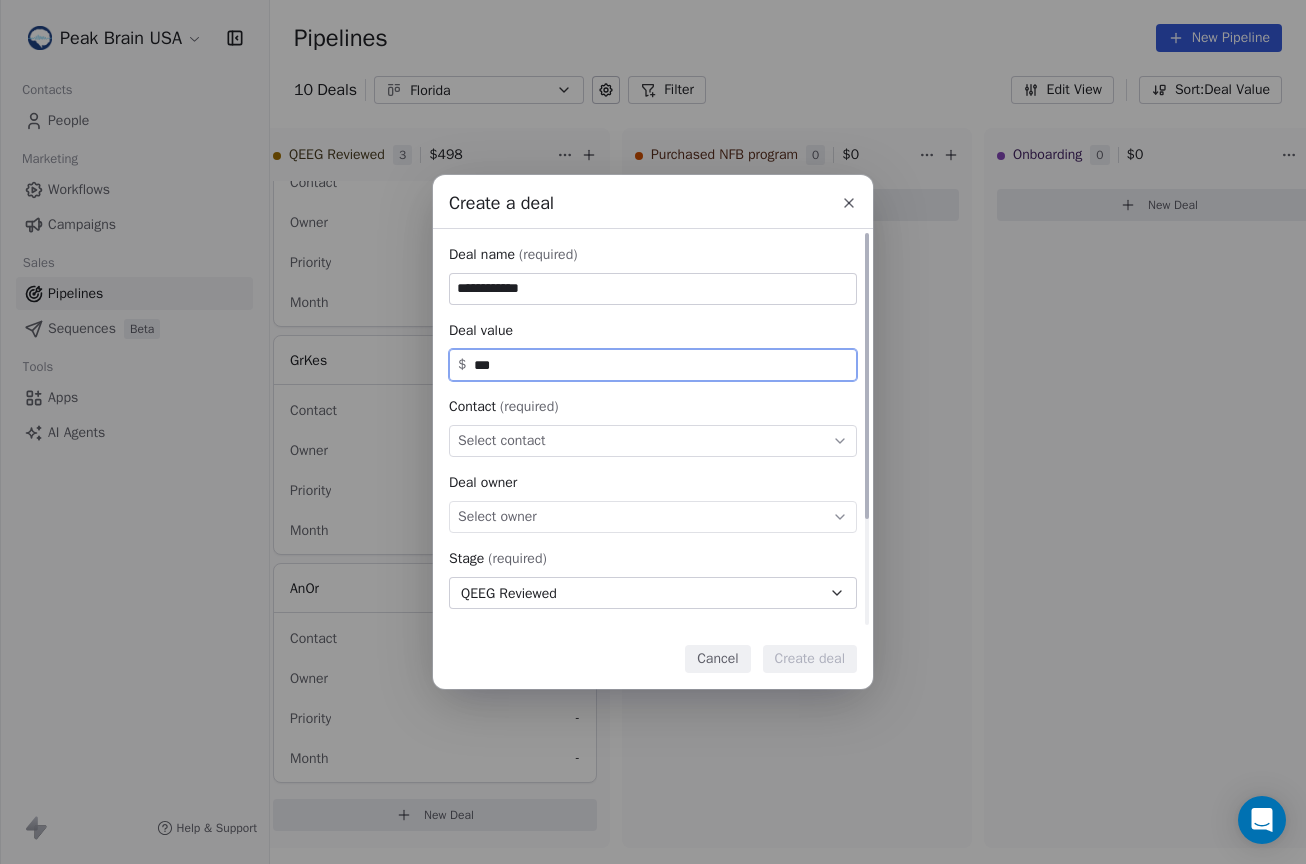 type on "***" 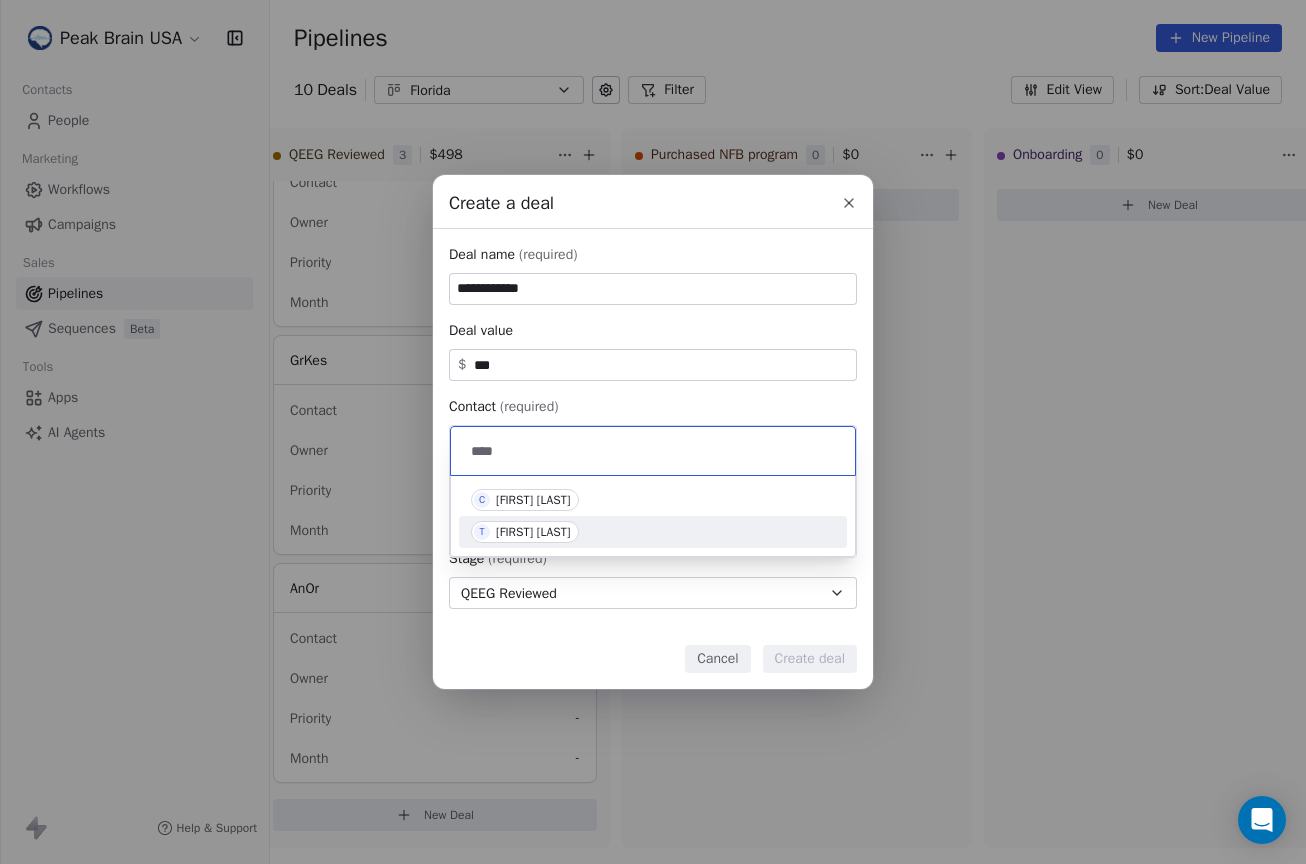 type on "****" 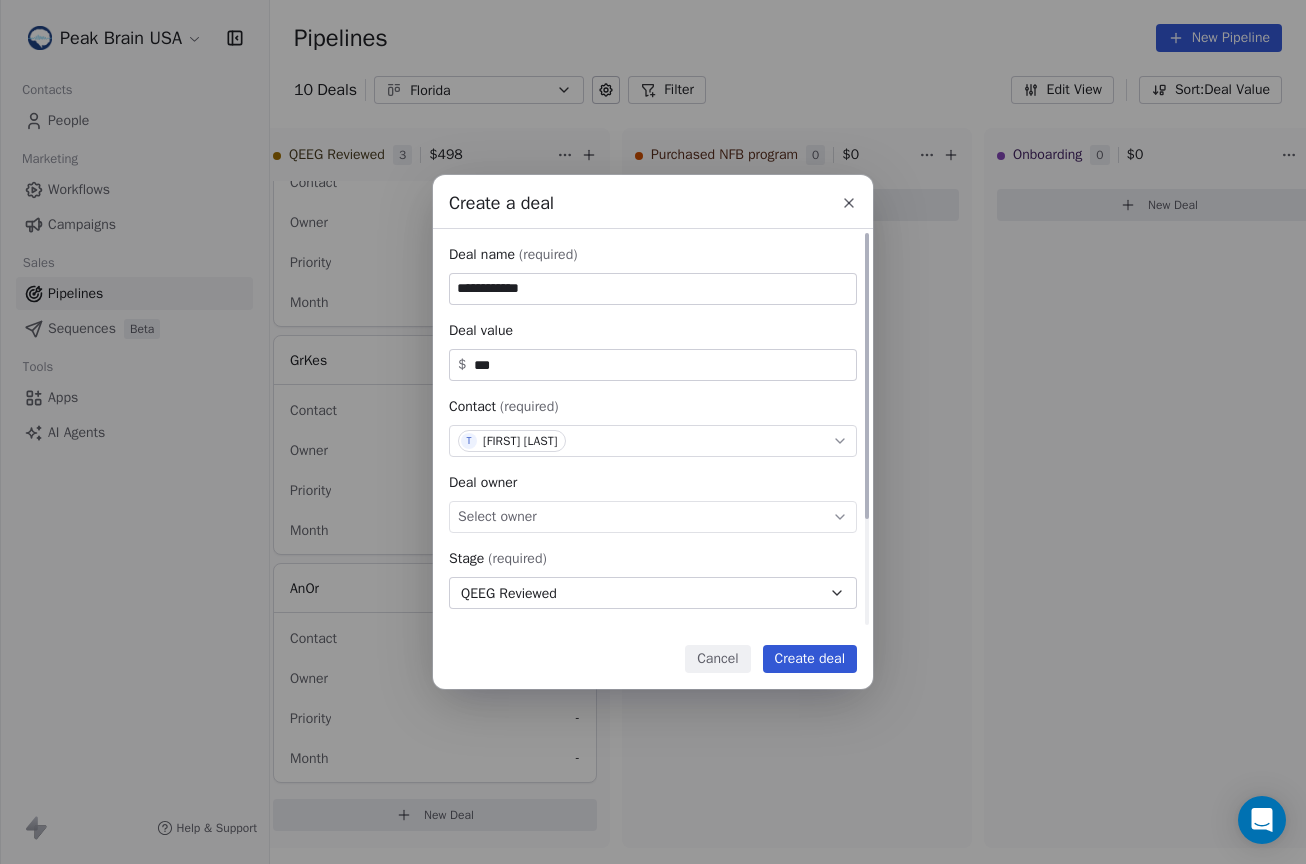click on "Select owner" at bounding box center [653, 517] 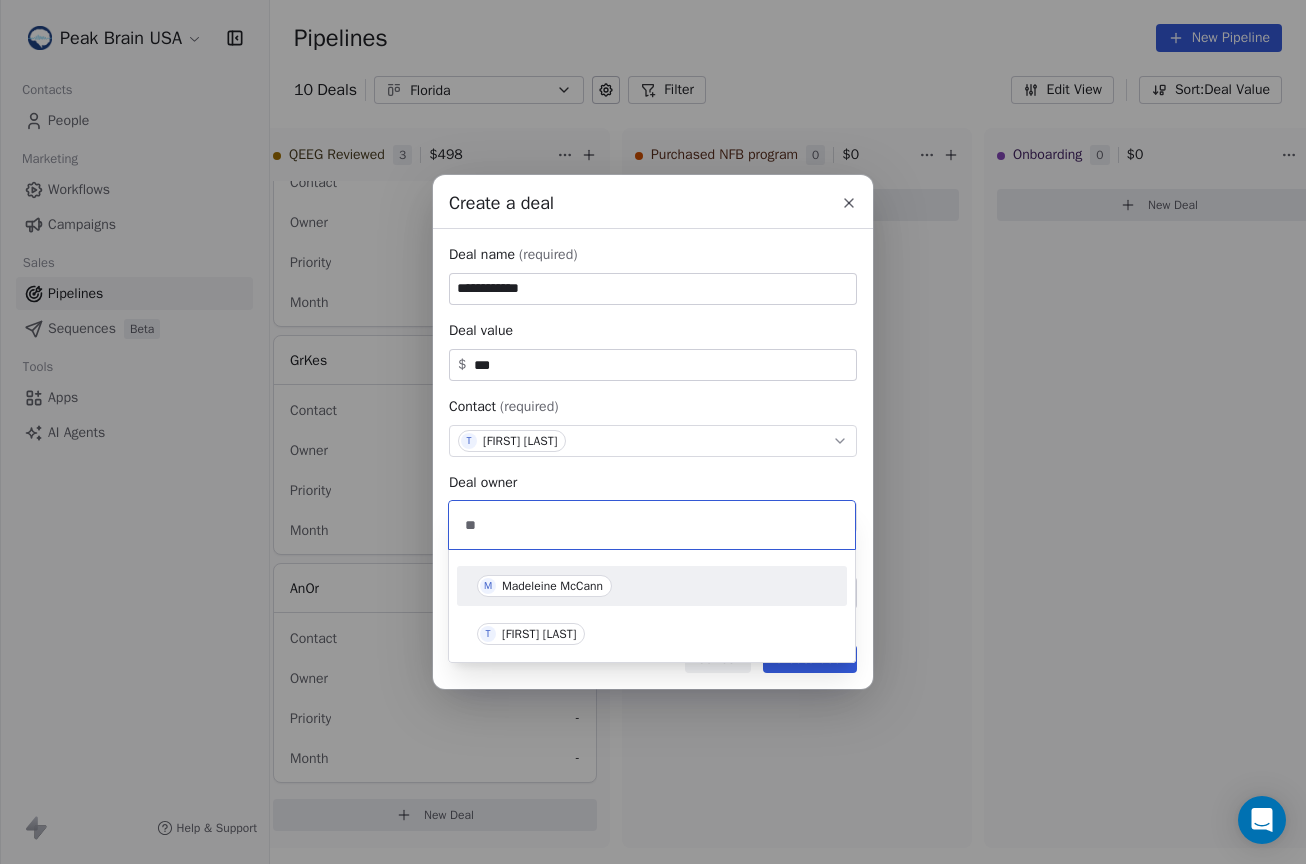 type on "**" 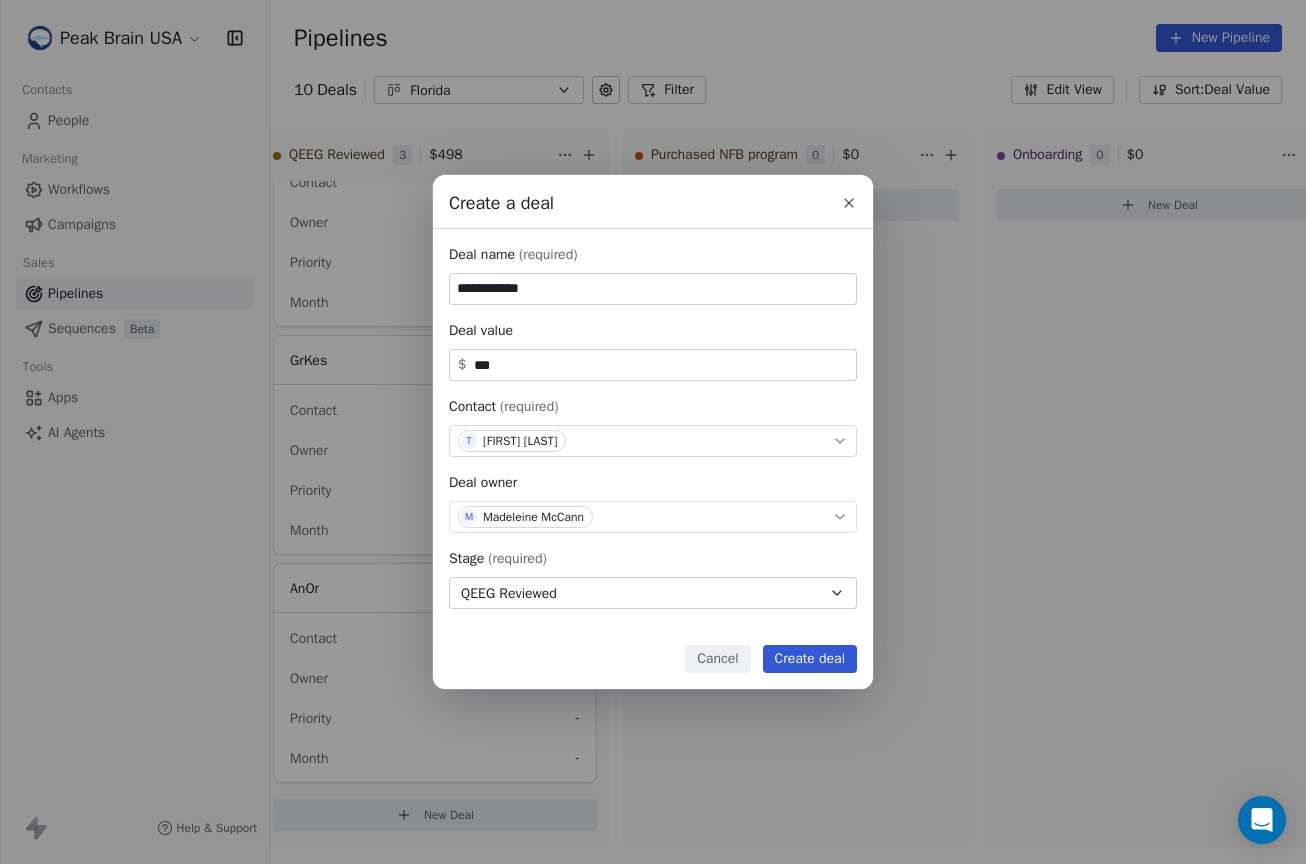 click on "Create deal" at bounding box center [810, 659] 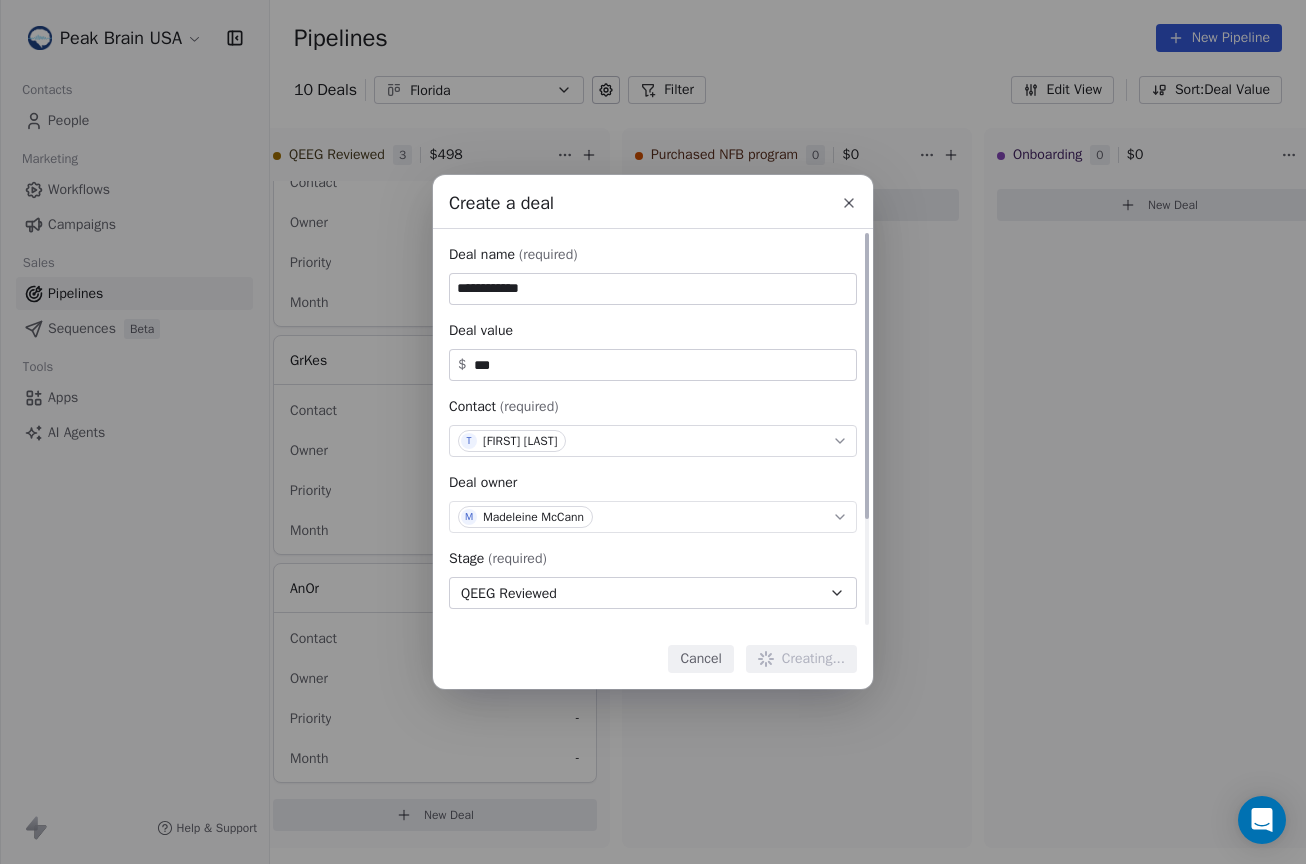 type 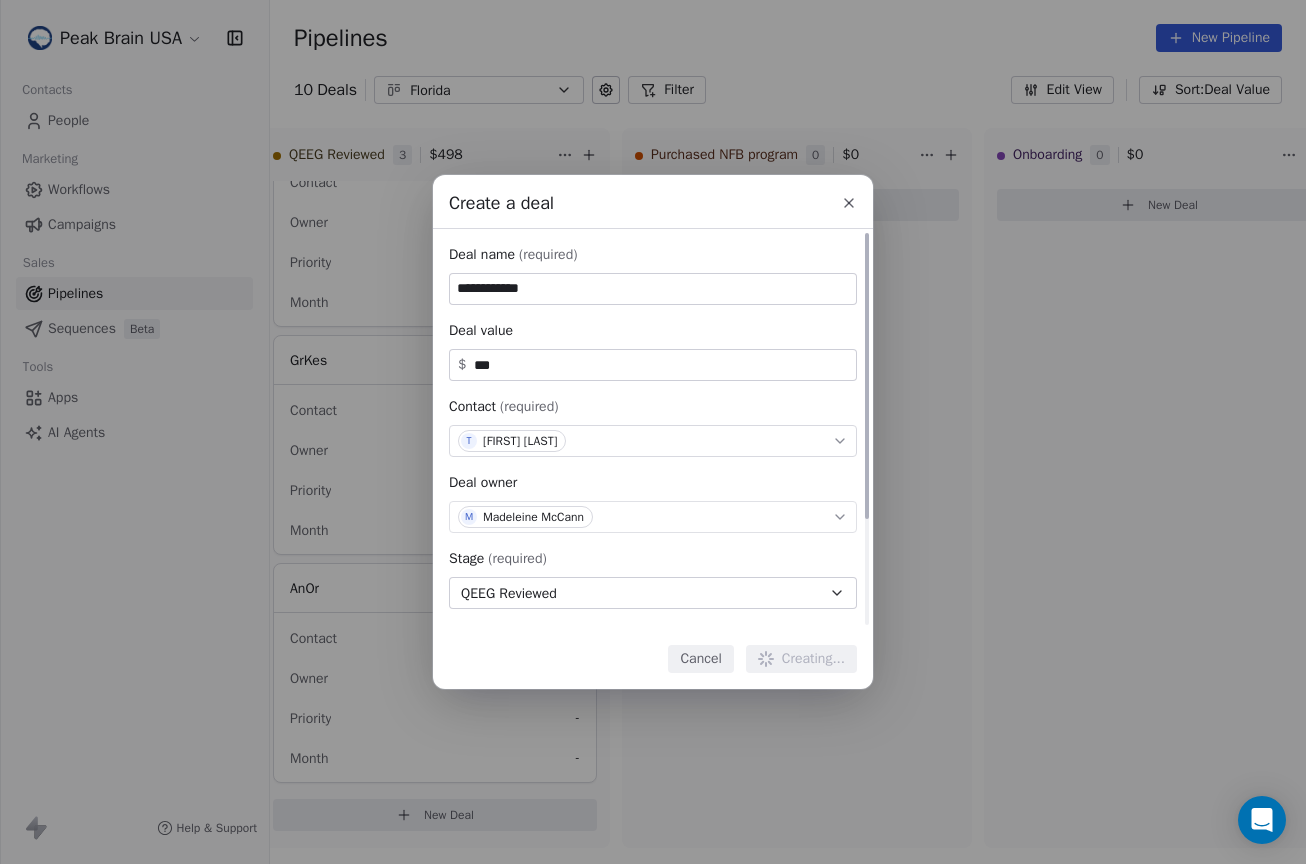 type 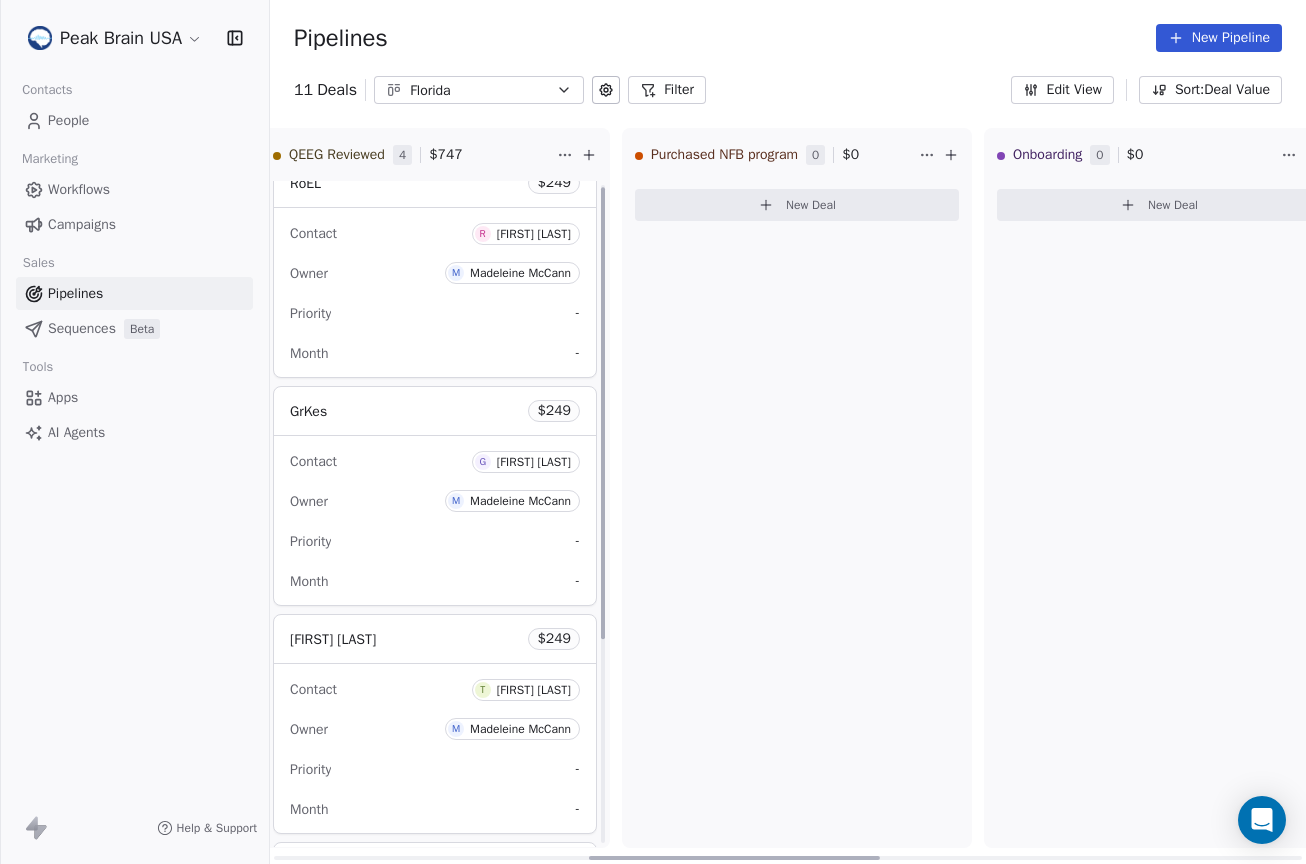 scroll, scrollTop: 0, scrollLeft: 0, axis: both 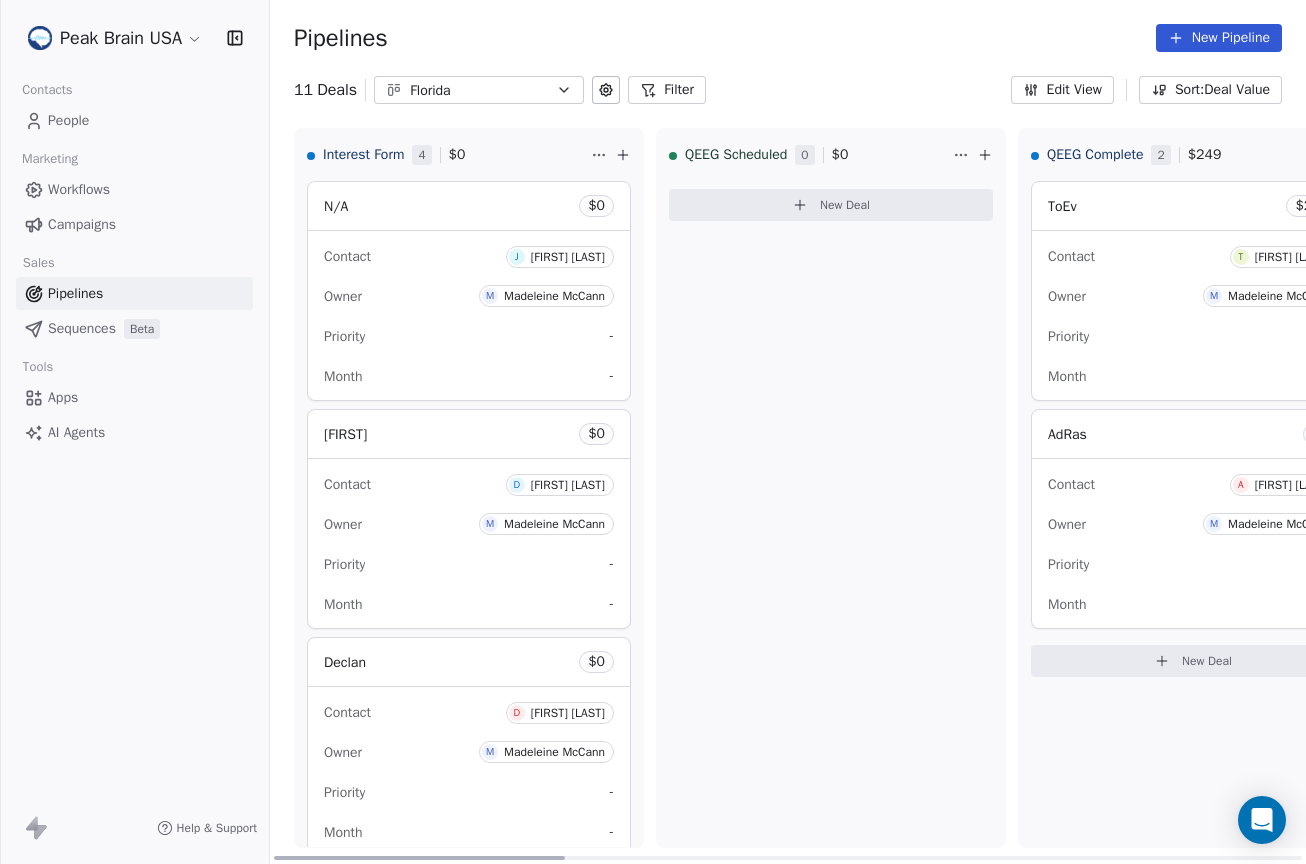 click on "N/A $ 0" at bounding box center [469, 206] 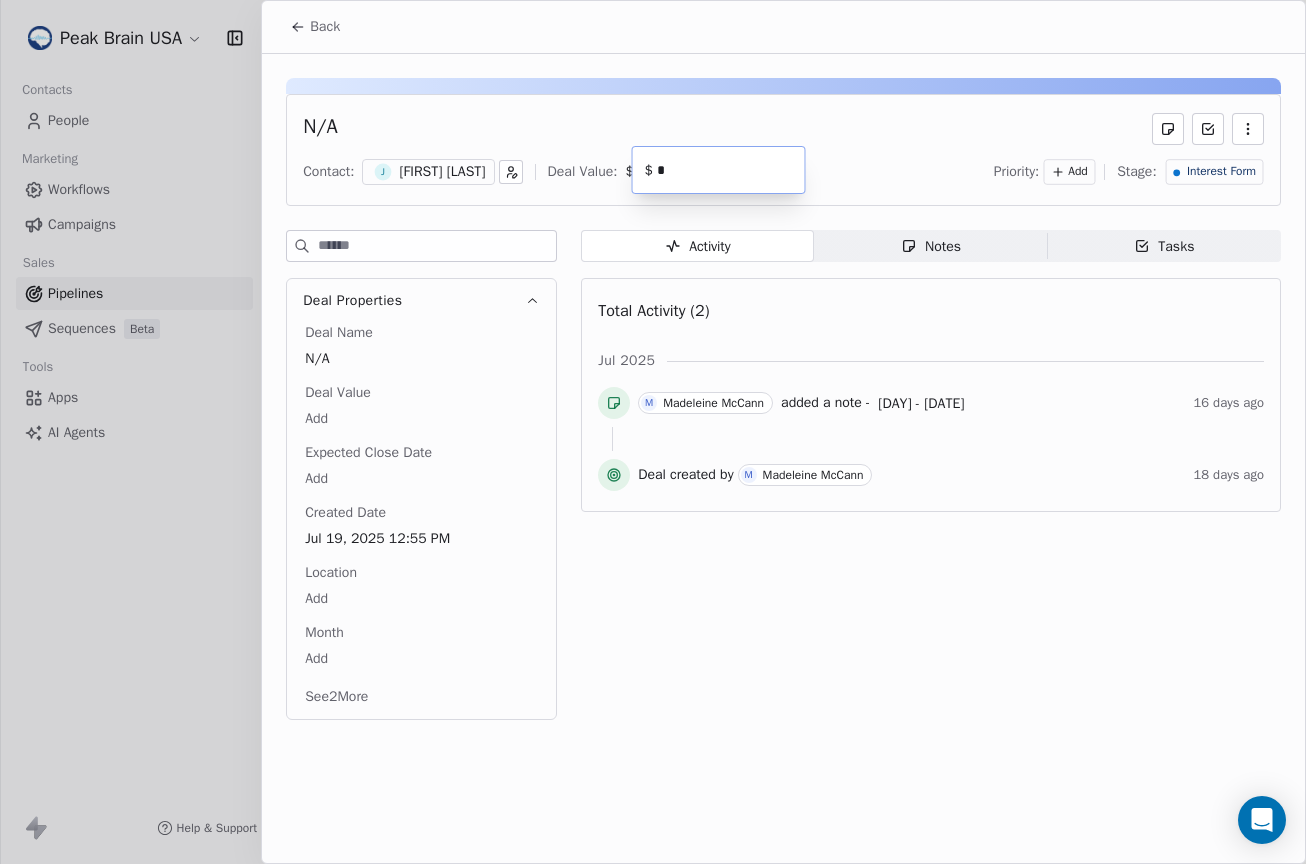 click on "Peak Brain USA Contacts People Marketing Workflows Campaigns Sales Pipelines Sequences Beta Tools Apps AI Agents Help & Support Pipelines New Pipeline 11 Deals Florida Filter Edit View Sort: Deal Value Interest Form 4 $ 0 N/A $ 0 Contact J [FIRST] [LAST] Owner M [FIRST] [LAST] Priority - Month - [FIRST] $ 0 Contact D [FIRST] [LAST] Owner M [FIRST] [LAST] Priority - Month - [FIRST] $ 0 Contact D [FIRST] [LAST] Owner M [FIRST] [LAST] Priority - Month - [FIRST] [LAST] $ 0 Contact N [FIRST] [LAST] Owner M [FIRST] [LAST] Priority - Month - New Deal QEEG Scheduled 0 $ 0 New Deal QEEG Complete 2 $ 249 T [FIRST] [LAST] $ 249 Contact T [FIRST] [LAST] Owner M [FIRST] [LAST] Priority - Month - A [FIRST] [LAST] $ 0 Contact A [FIRST] [LAST] Owner M [FIRST] [LAST] Priority - Month - New Deal QEEG Reviewed 4 $ 747 R [FIRST] [LAST] $ 249 Contact R [FIRST] [LAST] Owner M [FIRST] [LAST] Priority - Month - G [FIRST] [LAST] $ 249 Contact G [FIRST] [LAST] Owner M [FIRST] [LAST] Priority - Month - [FIRST] [LAST] $ 249 Contact T [FIRST] [LAST] Owner M [FIRST] [LAST] - -" at bounding box center (653, 432) 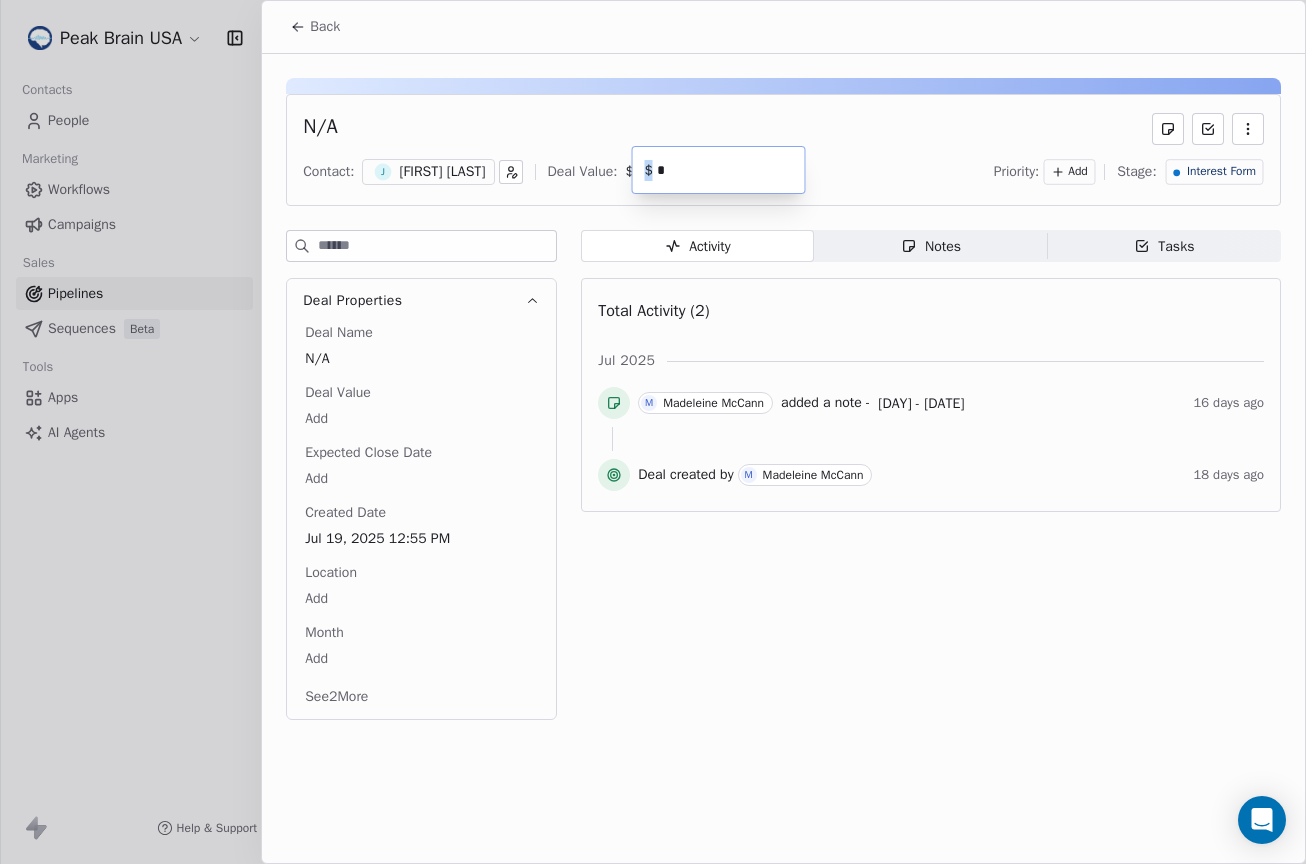 click on "$" at bounding box center [649, 170] 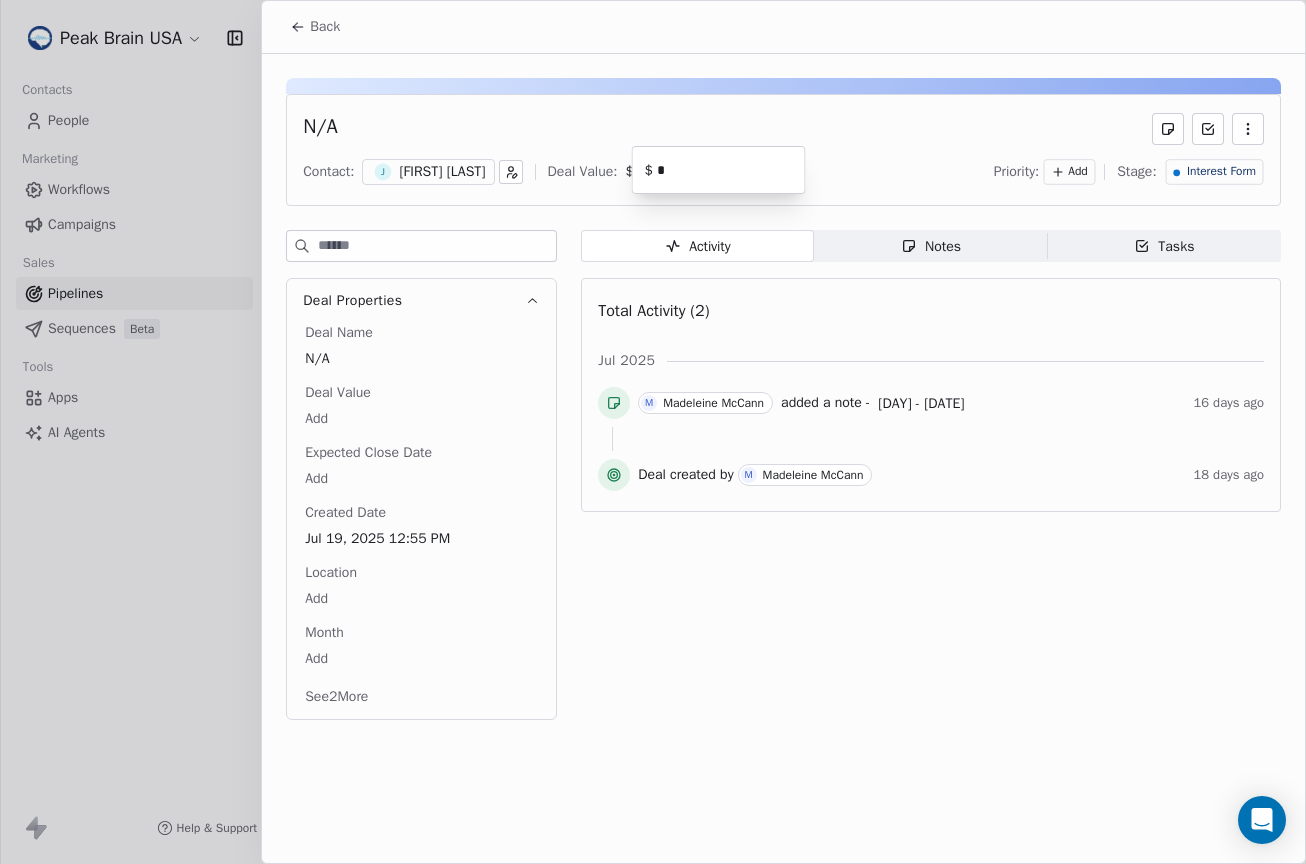 click on "Peak Brain USA Contacts People Marketing Workflows Campaigns Sales Pipelines Sequences Beta Tools Apps AI Agents Help & Support Pipelines New Pipeline 11 Deals Florida Filter Edit View Sort: Deal Value Interest Form 4 $ 0 N/A $ 0 Contact J [FIRST] [LAST] Owner M [FIRST] [LAST] Priority - Month - [FIRST] $ 0 Contact D [FIRST] [LAST] Owner M [FIRST] [LAST] Priority - Month - [FIRST] $ 0 Contact D [FIRST] [LAST] Owner M [FIRST] [LAST] Priority - Month - [FIRST] [LAST] $ 0 Contact N [FIRST] [LAST] Owner M [FIRST] [LAST] Priority - Month - New Deal QEEG Scheduled 0 $ 0 New Deal QEEG Complete 2 $ 249 T [FIRST] [LAST] $ 249 Contact T [FIRST] [LAST] Owner M [FIRST] [LAST] Priority - Month - A [FIRST] [LAST] $ 0 Contact A [FIRST] [LAST] Owner M [FIRST] [LAST] Priority - Month - New Deal QEEG Reviewed 4 $ 747 R [FIRST] [LAST] $ 249 Contact R [FIRST] [LAST] Owner M [FIRST] [LAST] Priority - Month - G [FIRST] [LAST] $ 249 Contact G [FIRST] [LAST] Owner M [FIRST] [LAST] Priority - Month - [FIRST] [LAST] $ 249 Contact T [FIRST] [LAST] Owner M [FIRST] [LAST] - -" at bounding box center [653, 432] 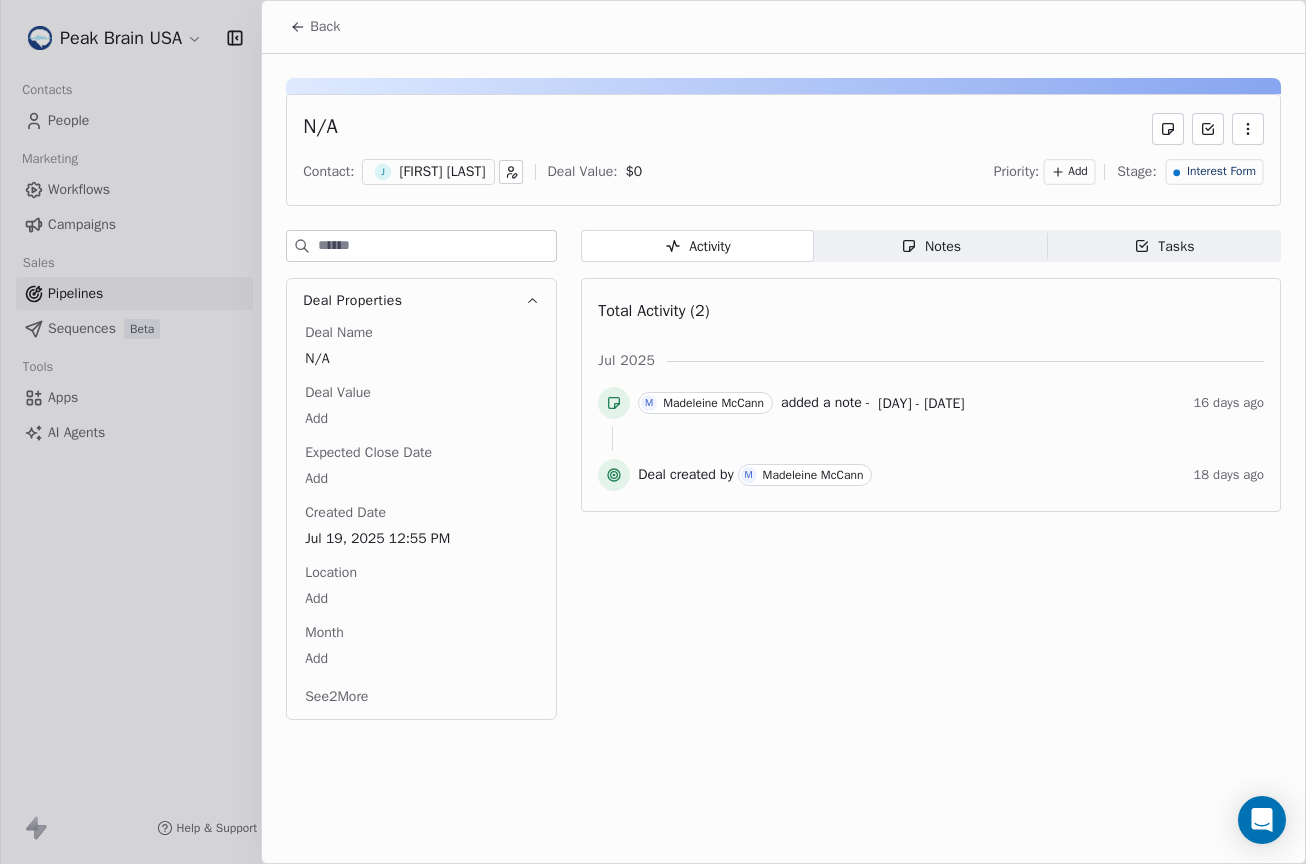 click on "Back" at bounding box center [325, 27] 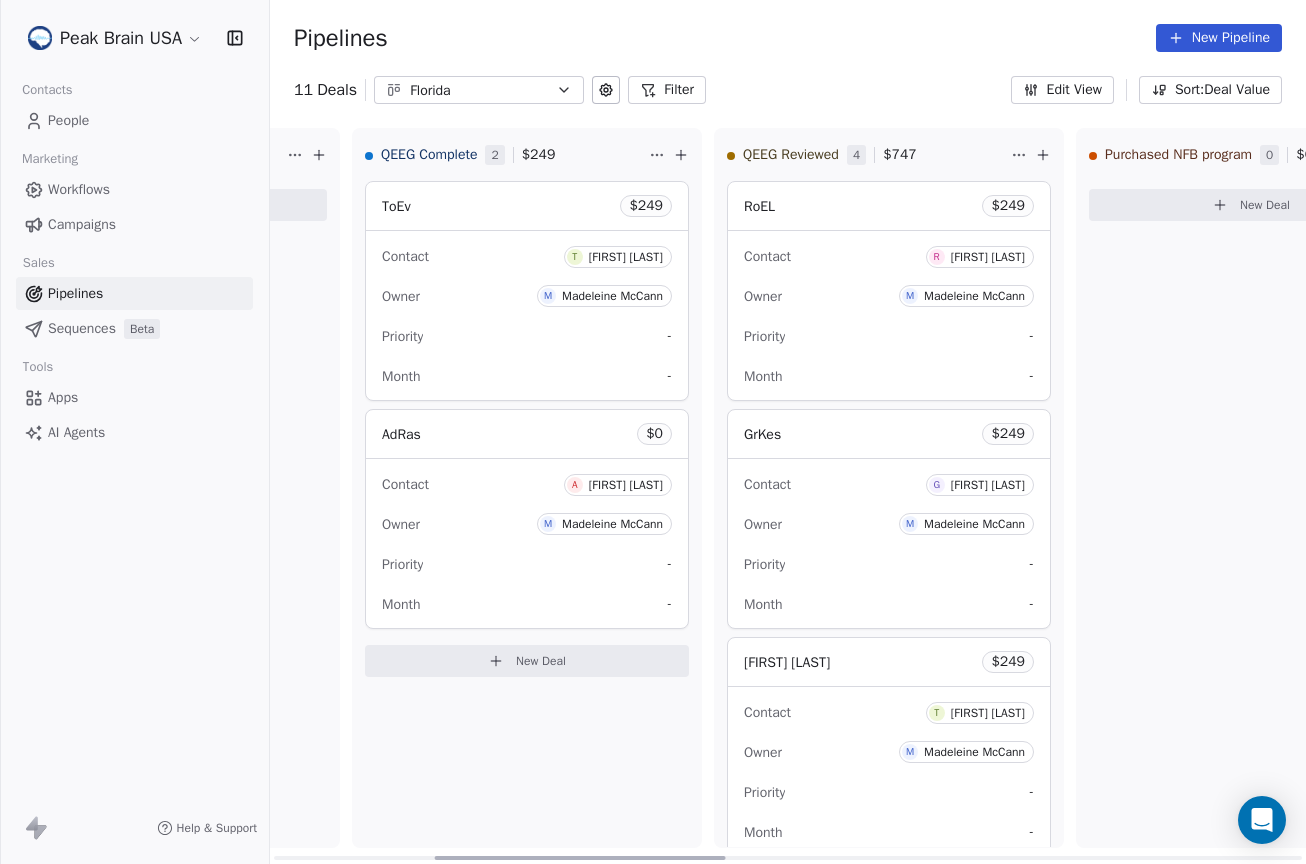 scroll, scrollTop: 0, scrollLeft: 723, axis: horizontal 